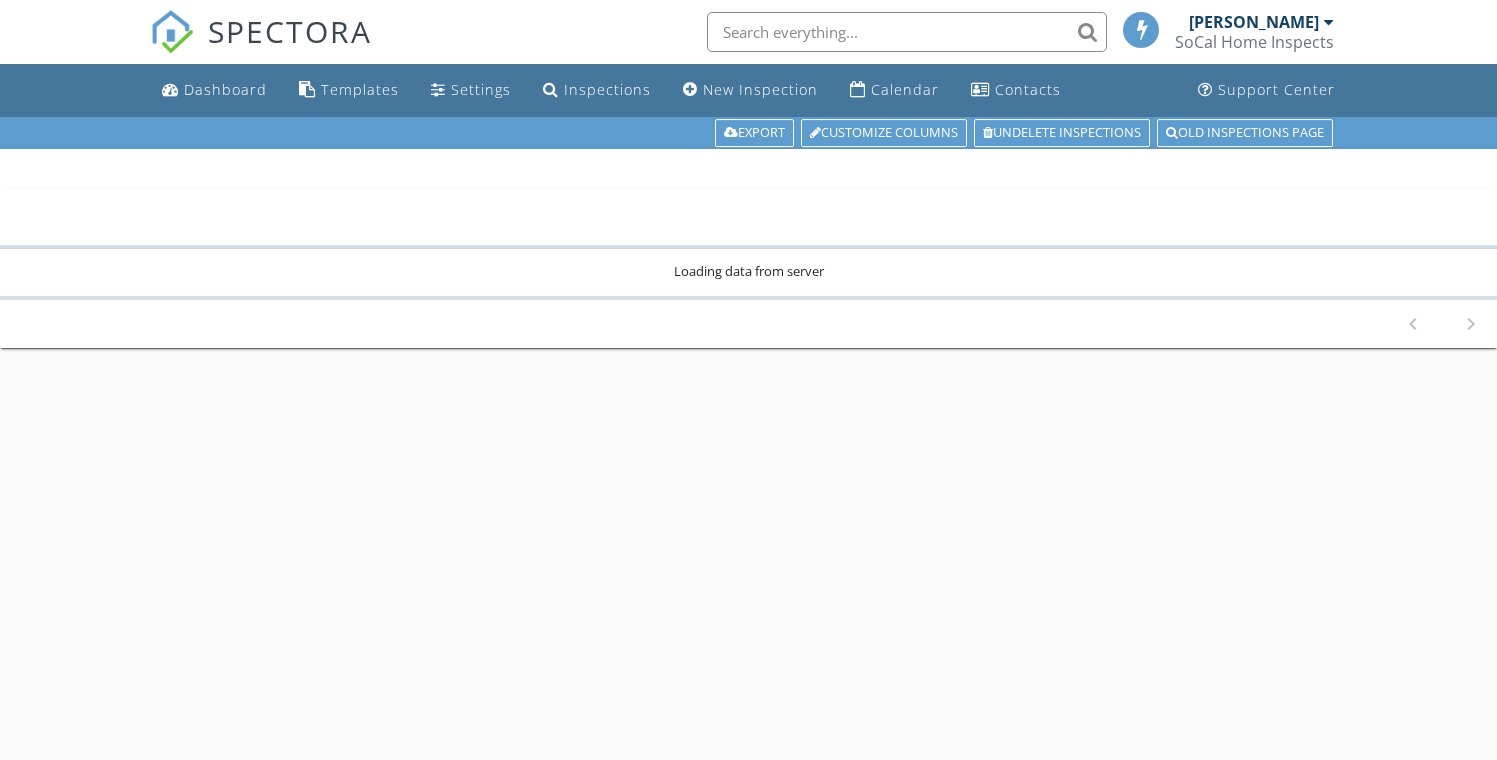 scroll, scrollTop: 0, scrollLeft: 0, axis: both 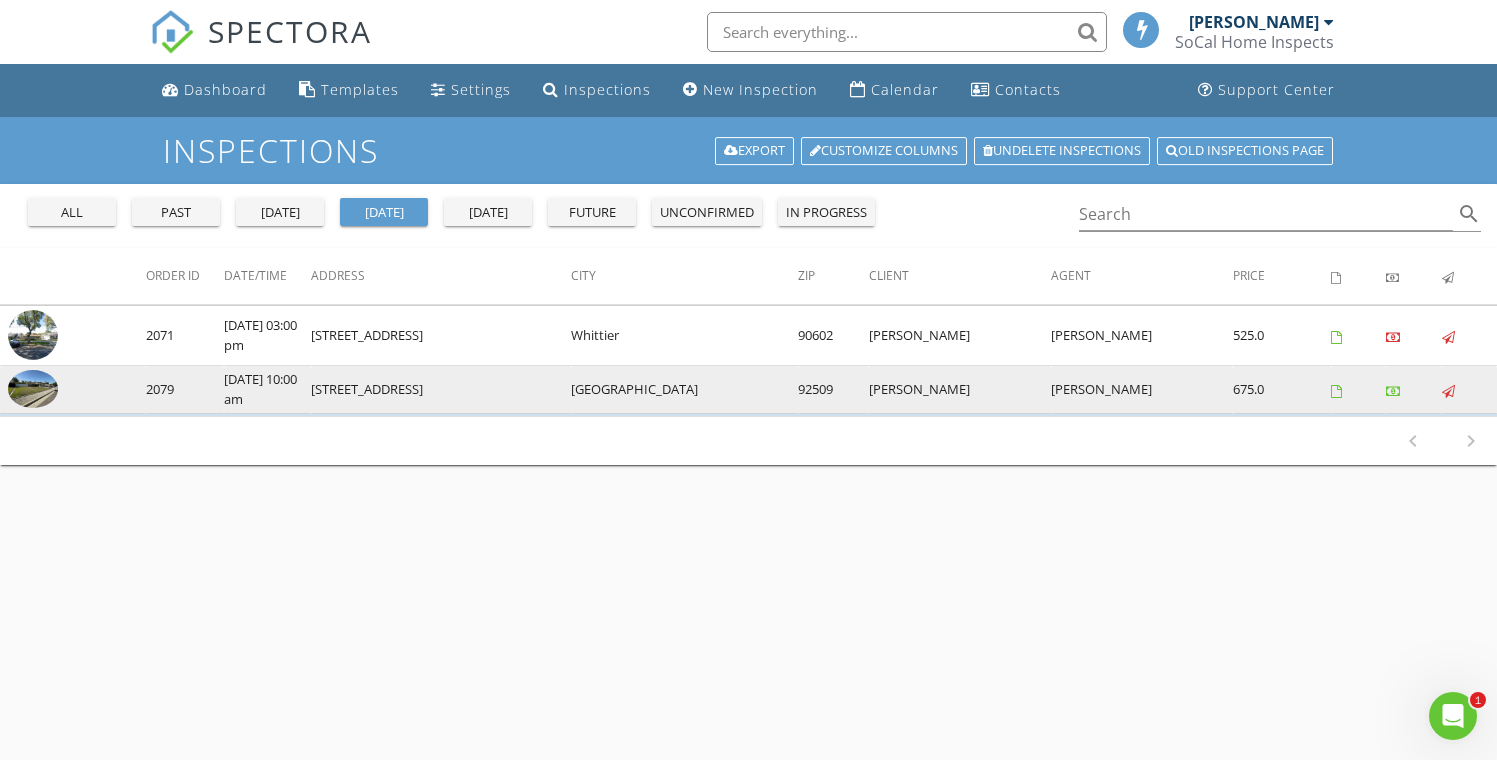 click at bounding box center (33, 389) 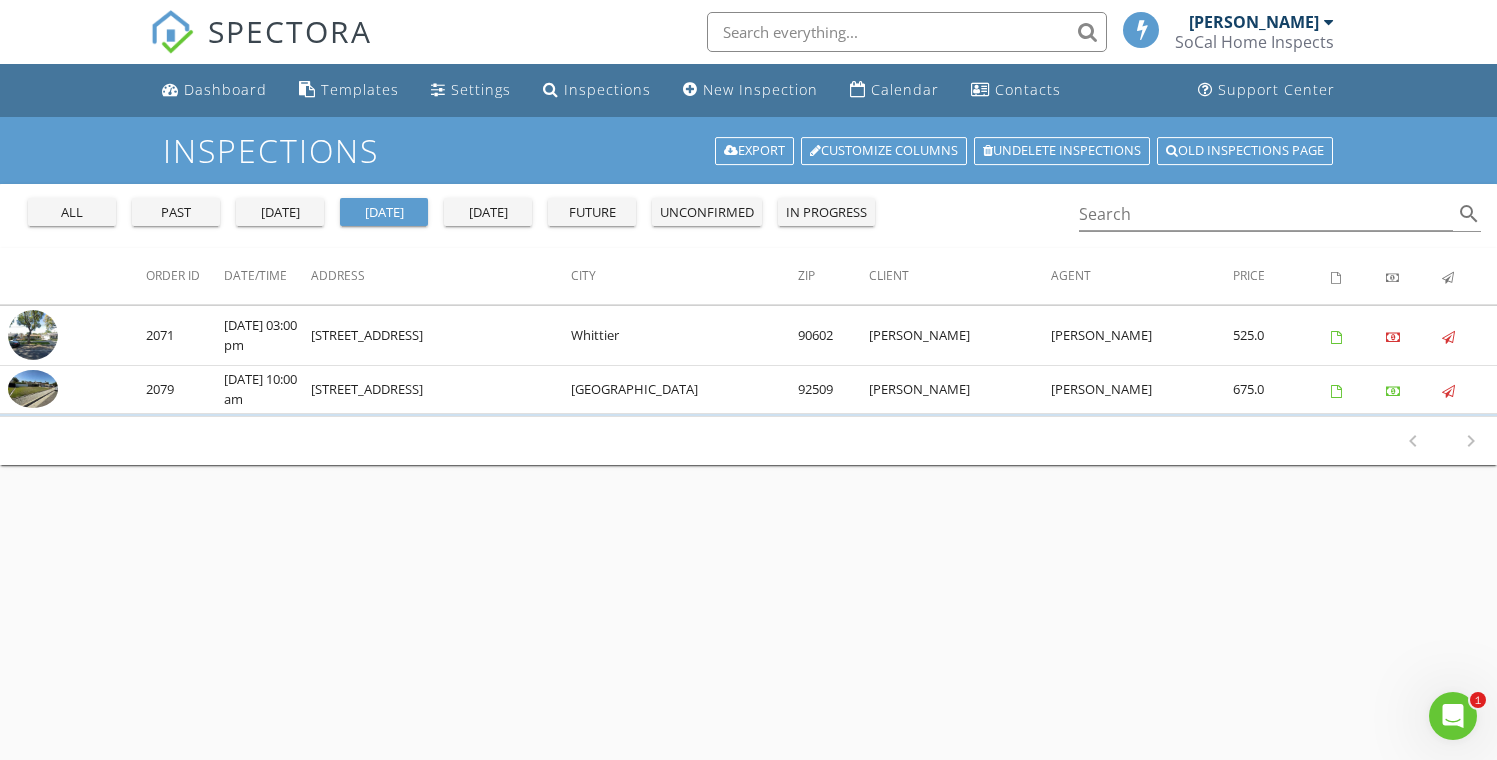 click at bounding box center [1453, 716] 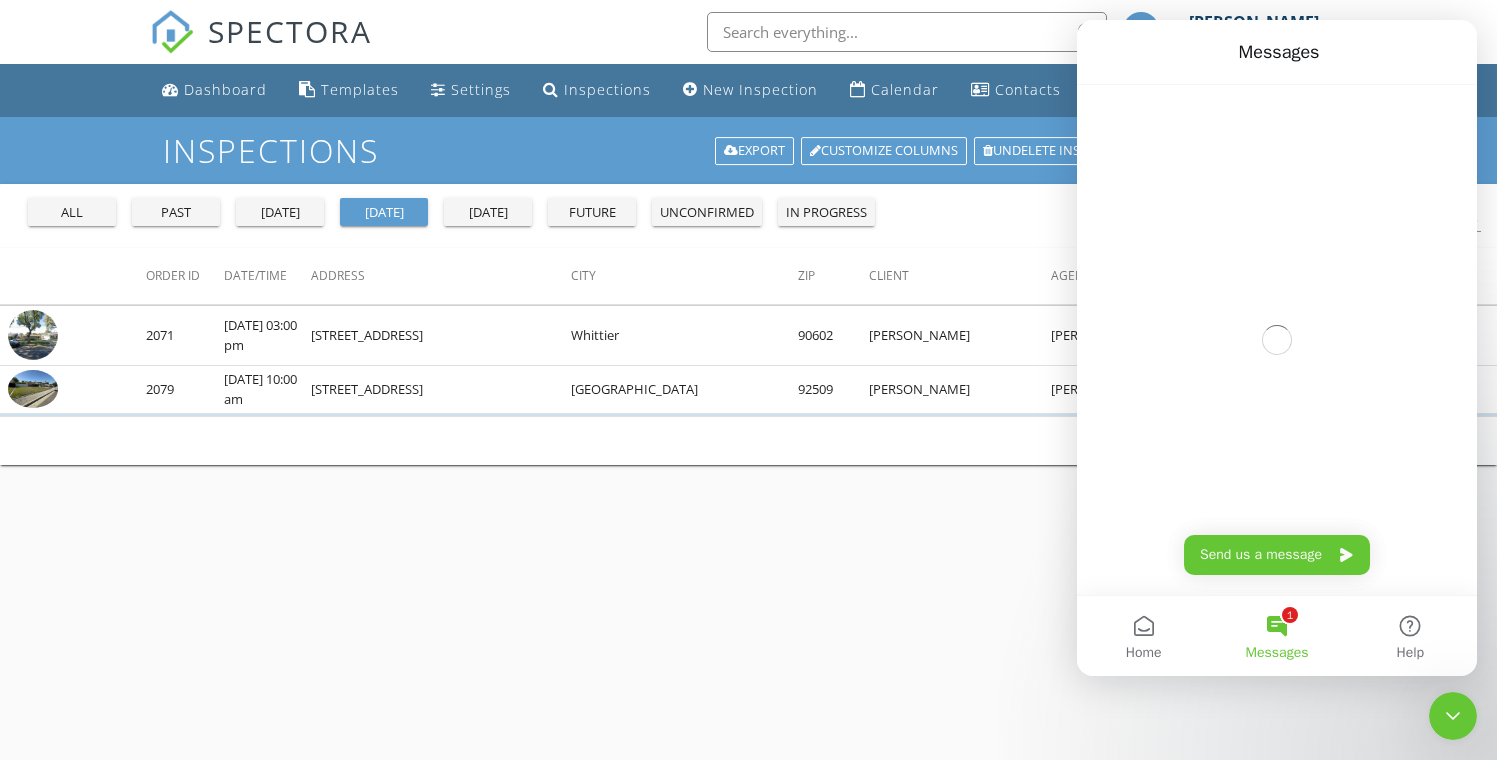 scroll, scrollTop: 0, scrollLeft: 0, axis: both 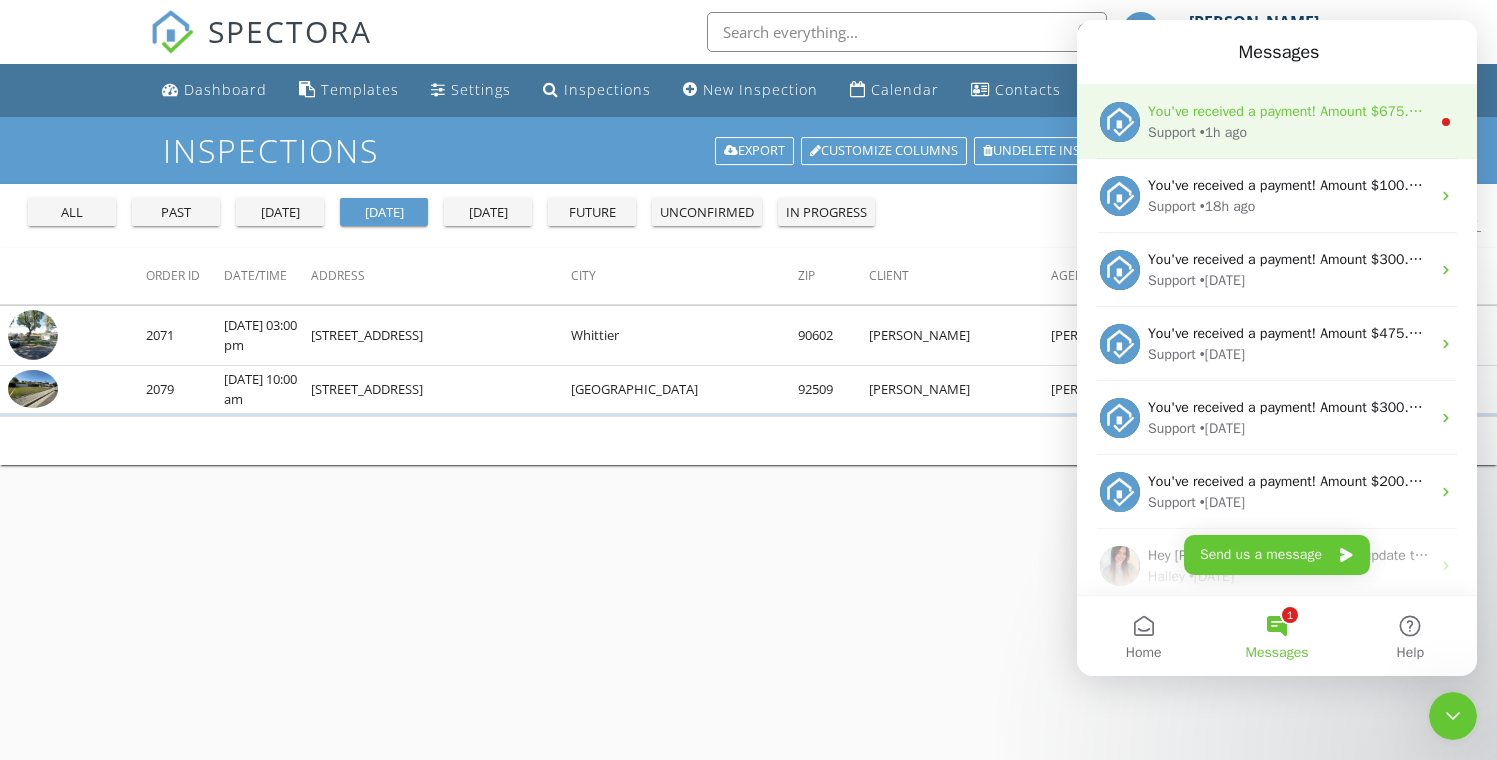 click on "•  1h ago" at bounding box center [1223, 132] 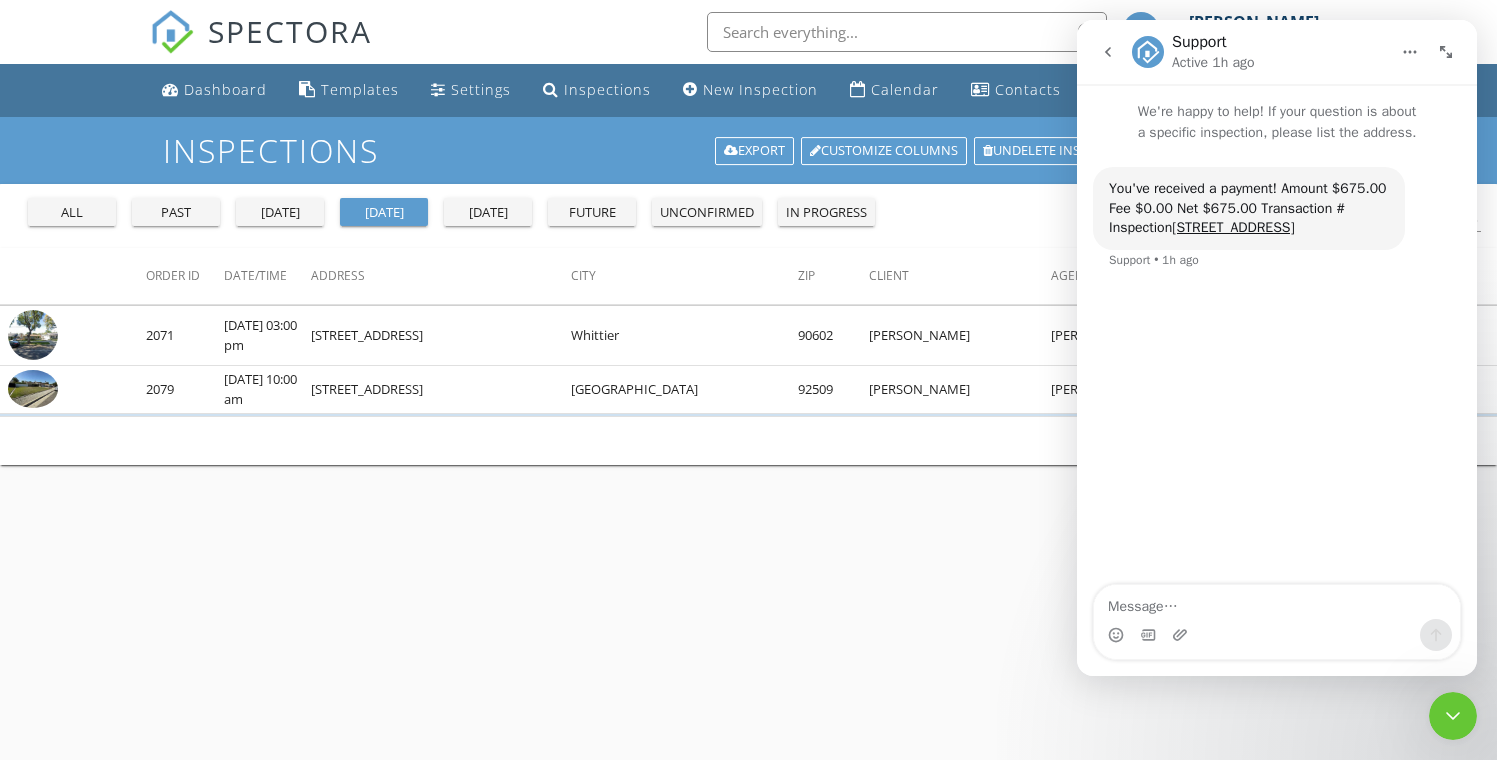 click at bounding box center (1453, 716) 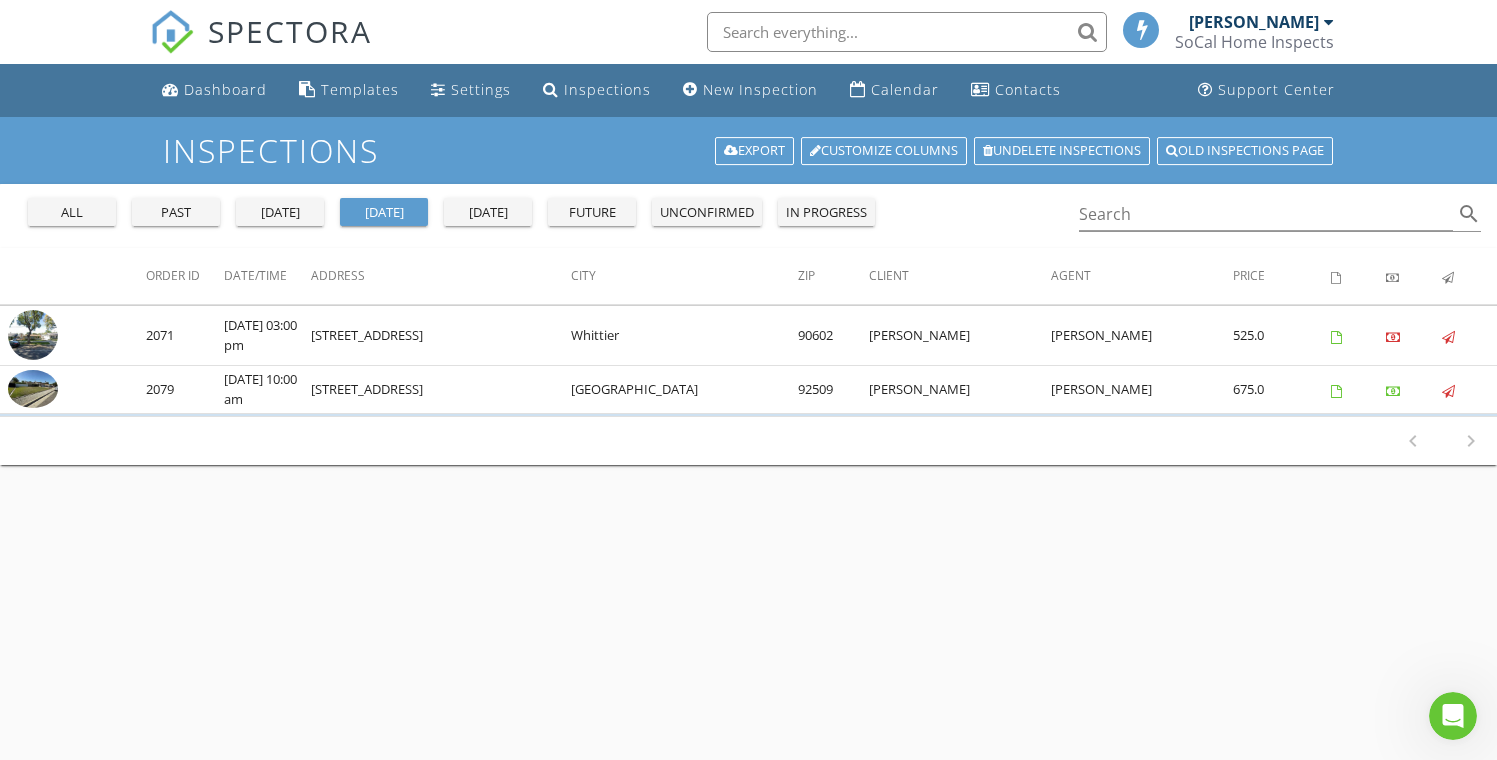 scroll, scrollTop: 0, scrollLeft: 0, axis: both 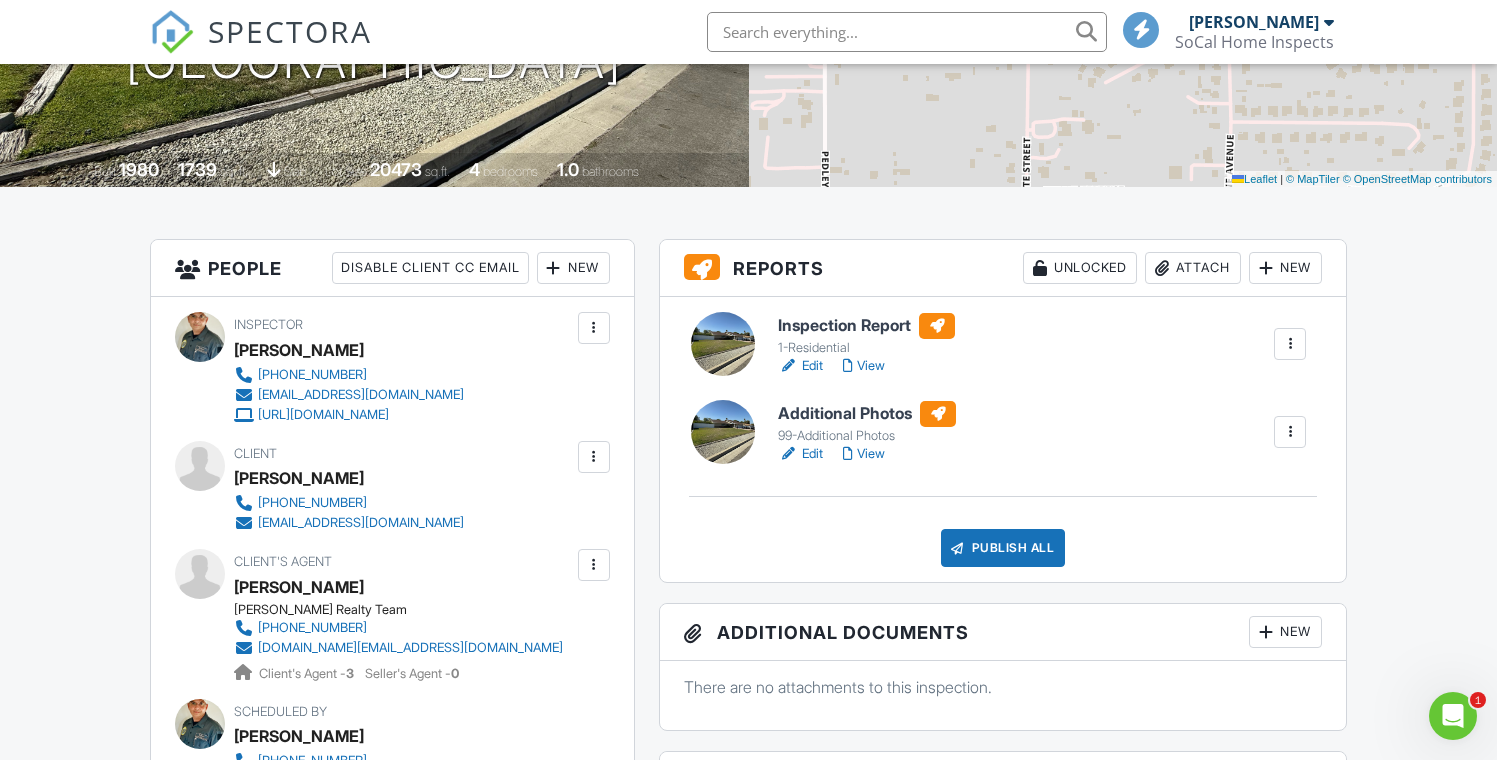 click on "Edit" at bounding box center (800, 454) 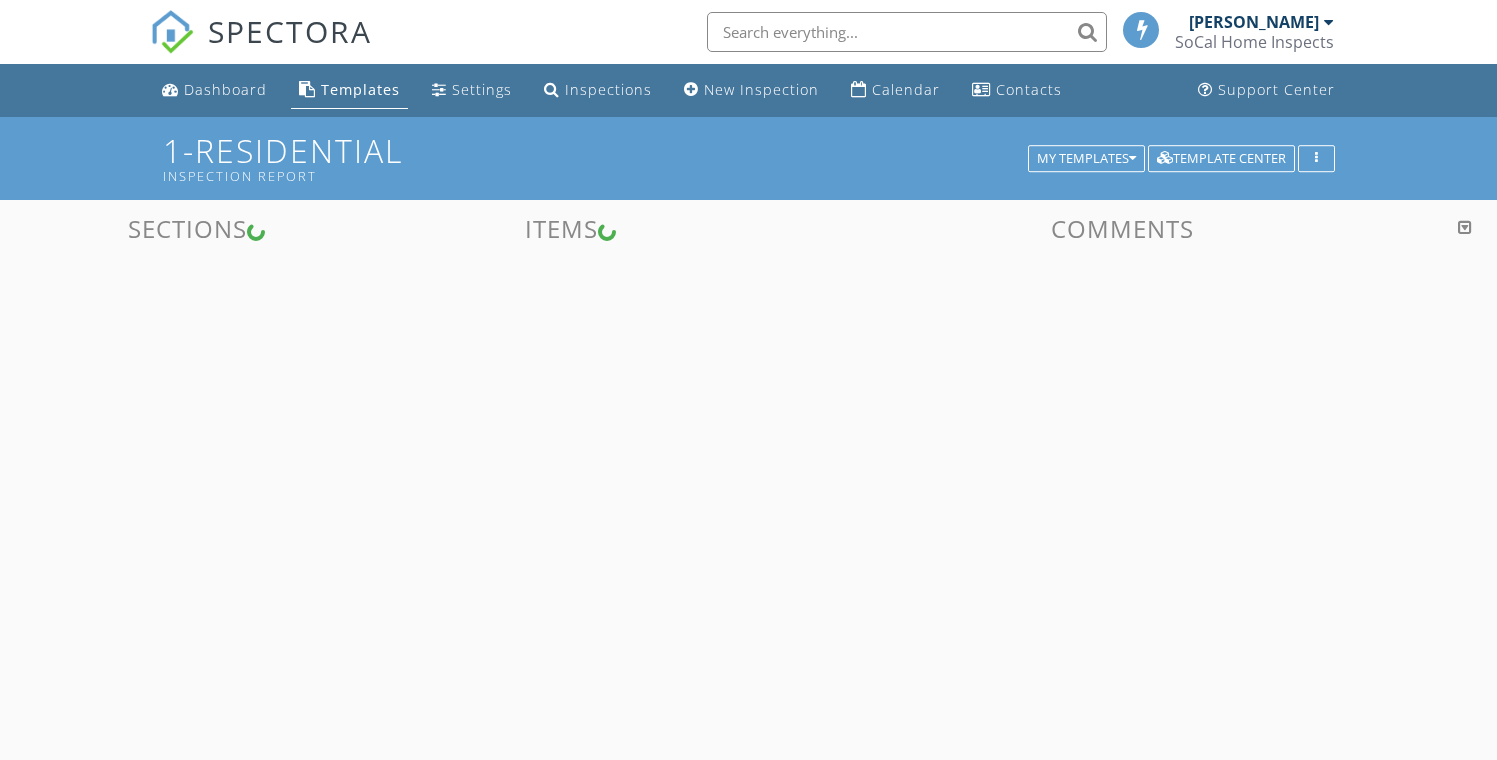scroll, scrollTop: 0, scrollLeft: 0, axis: both 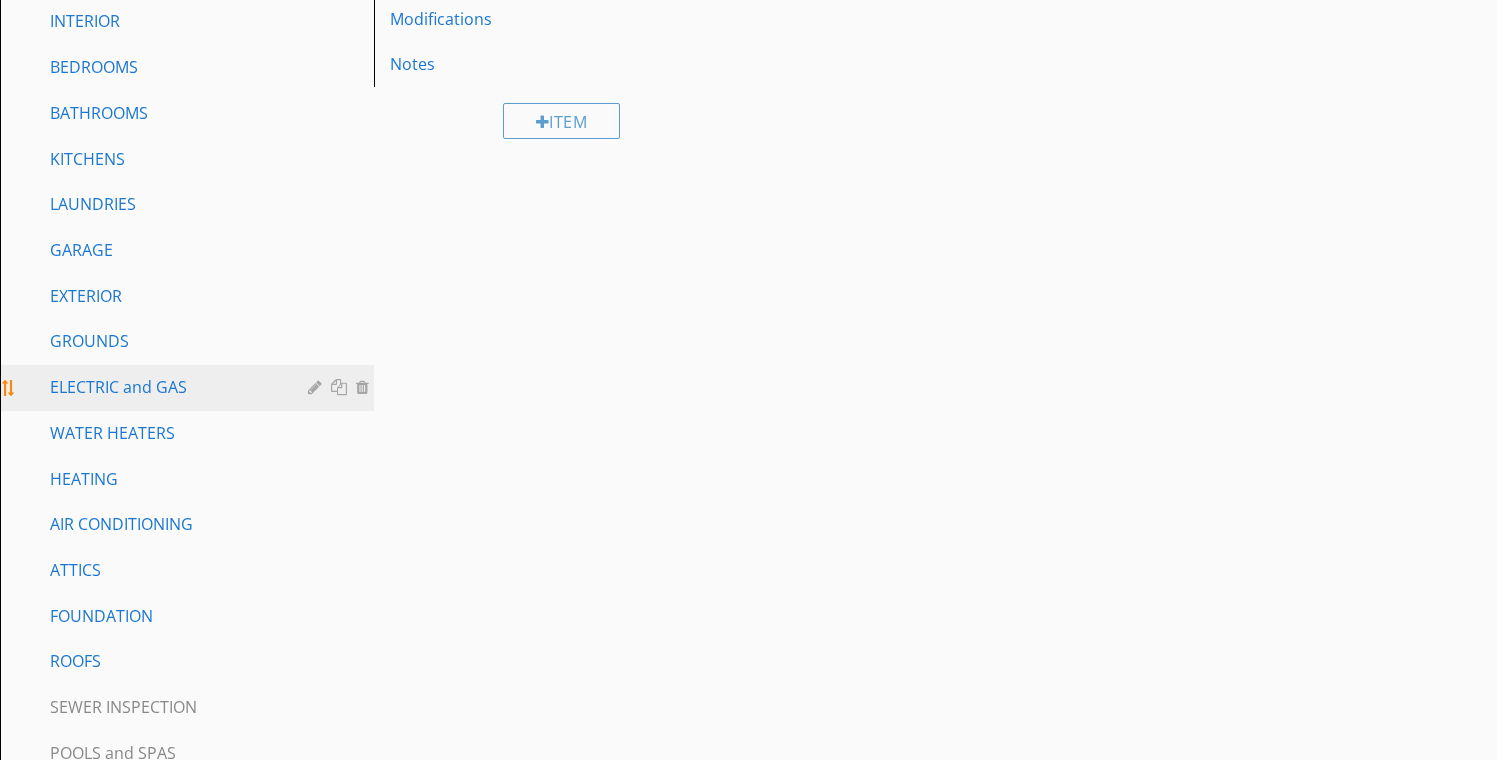 click on "ELECTRIC and GAS" at bounding box center [164, 387] 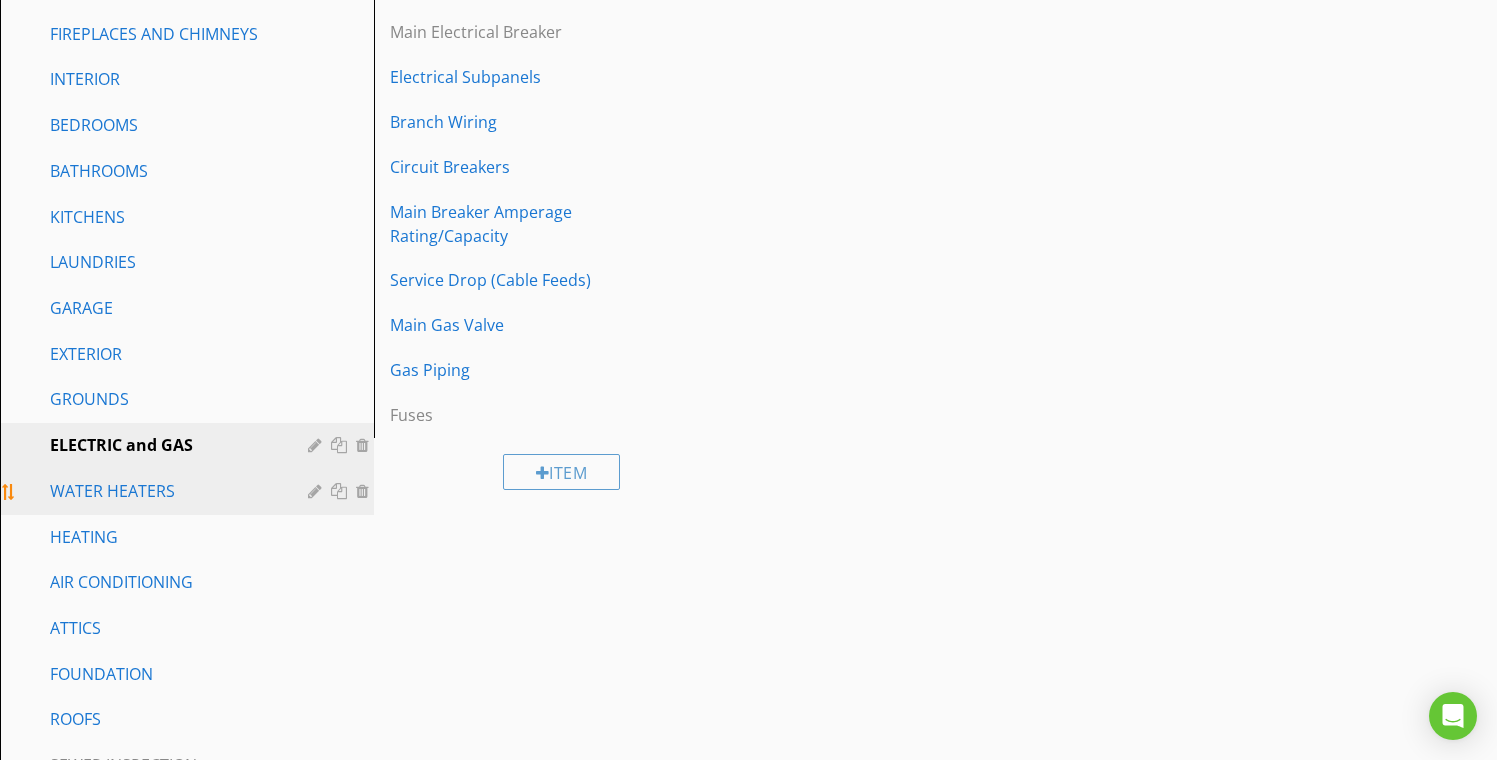 scroll, scrollTop: 135, scrollLeft: 0, axis: vertical 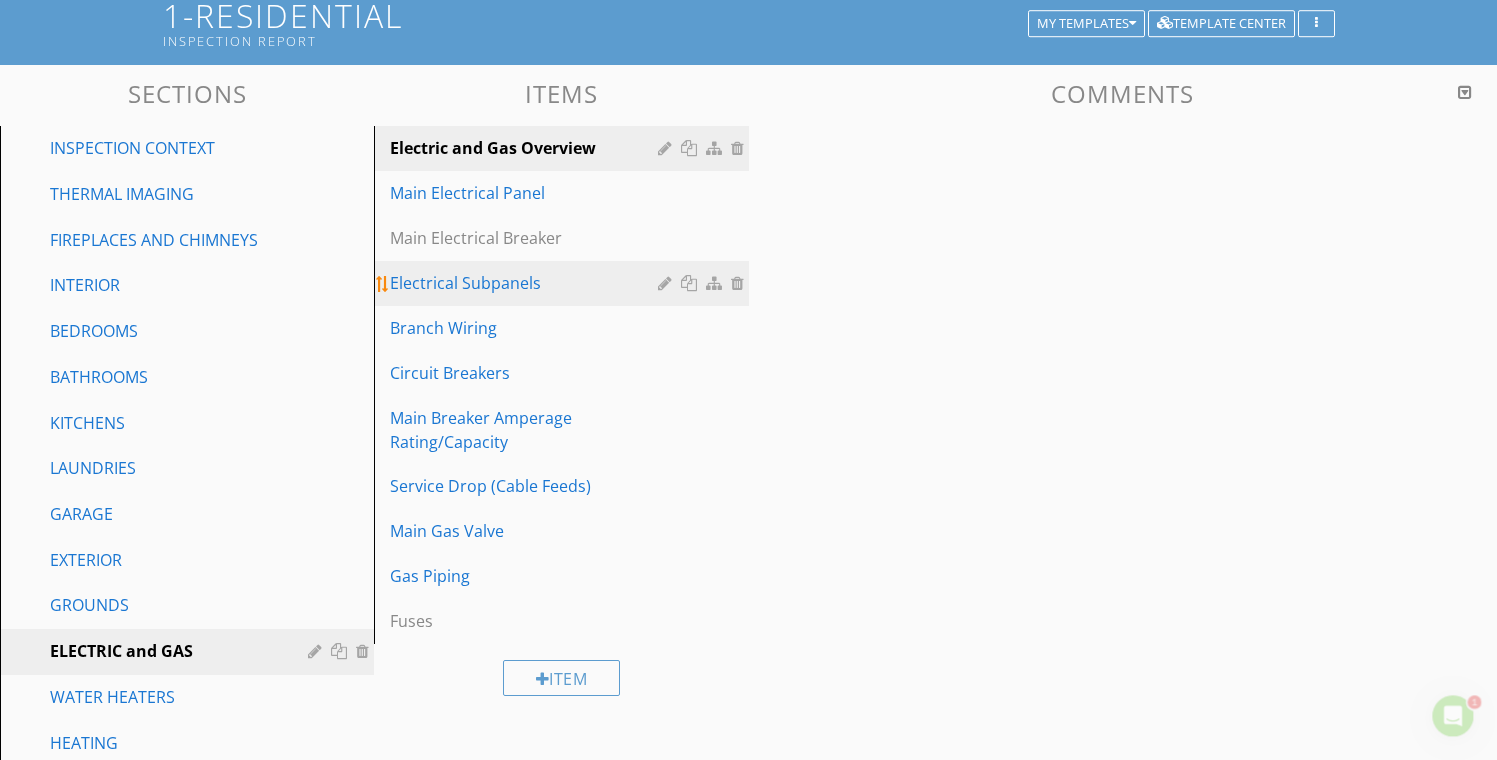 click on "Electrical Subpanels" at bounding box center [526, 283] 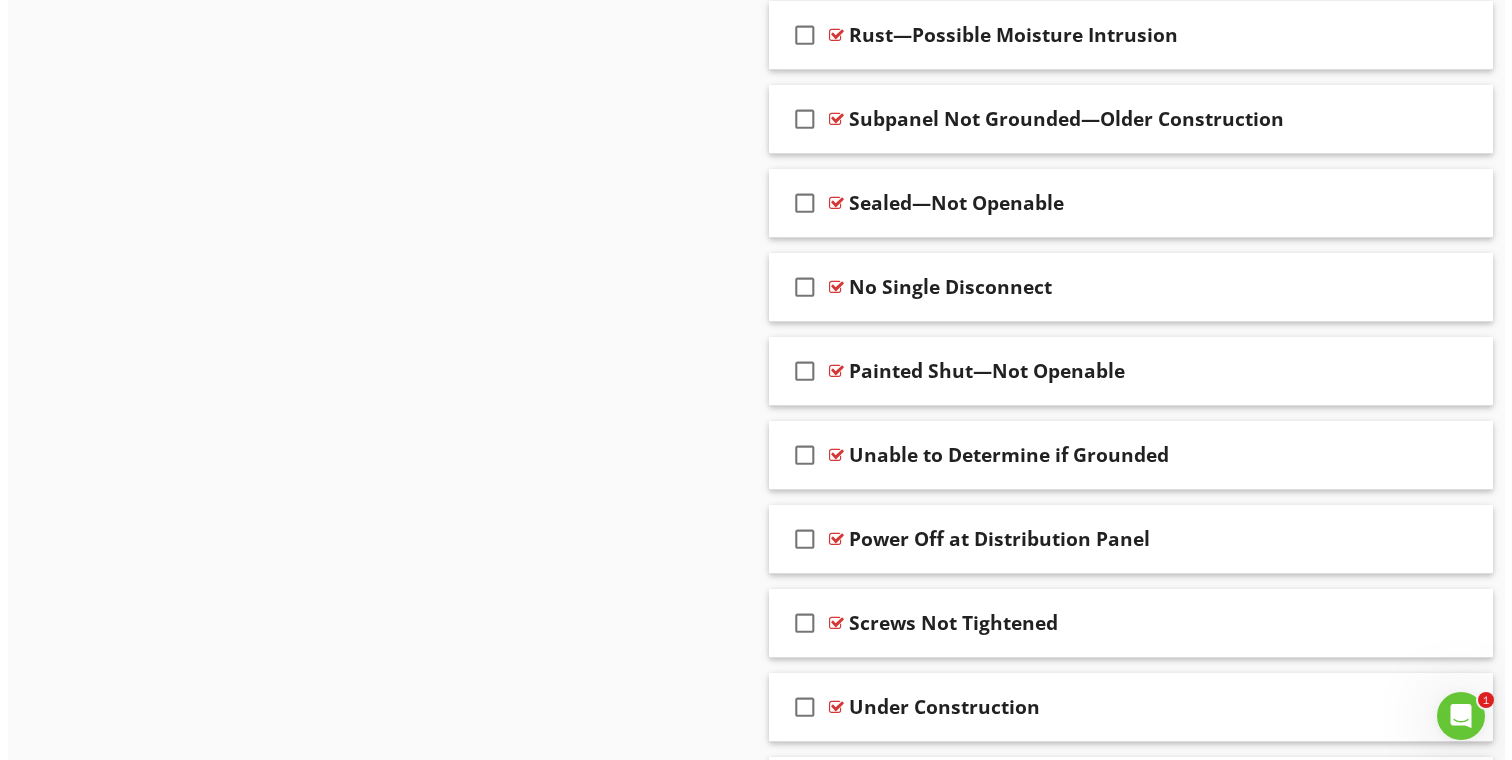 scroll, scrollTop: 7838, scrollLeft: 0, axis: vertical 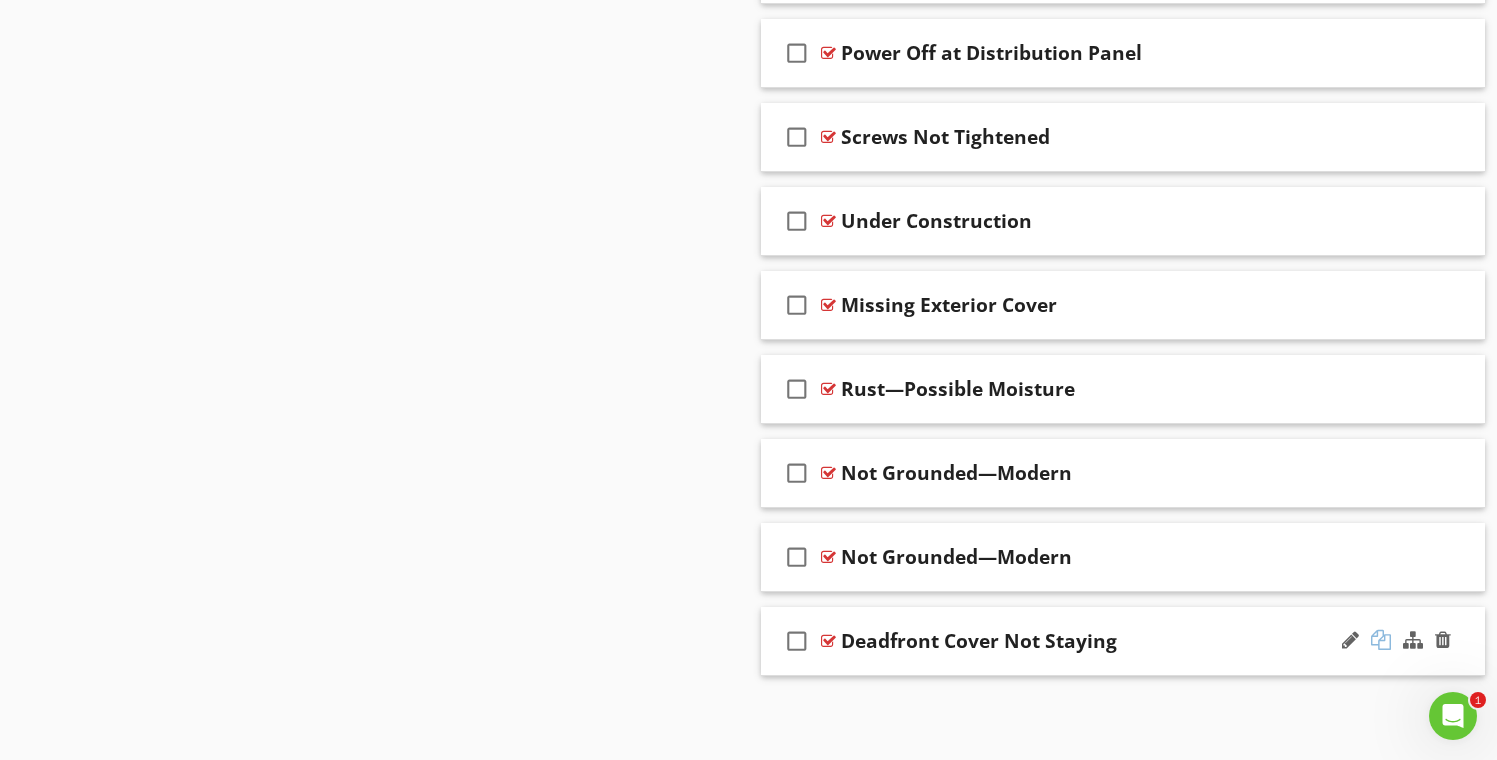 click at bounding box center (1381, 640) 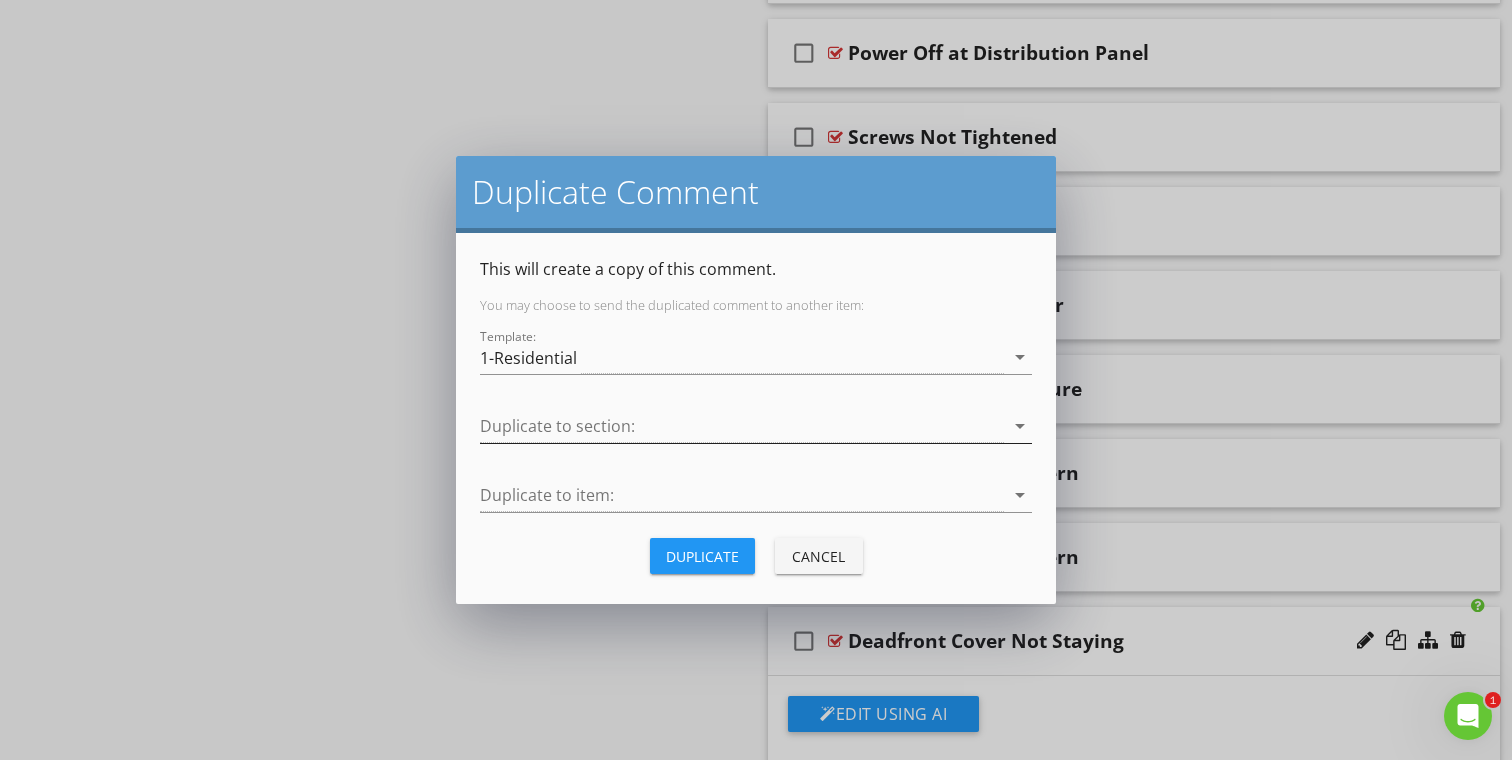 click at bounding box center [742, 426] 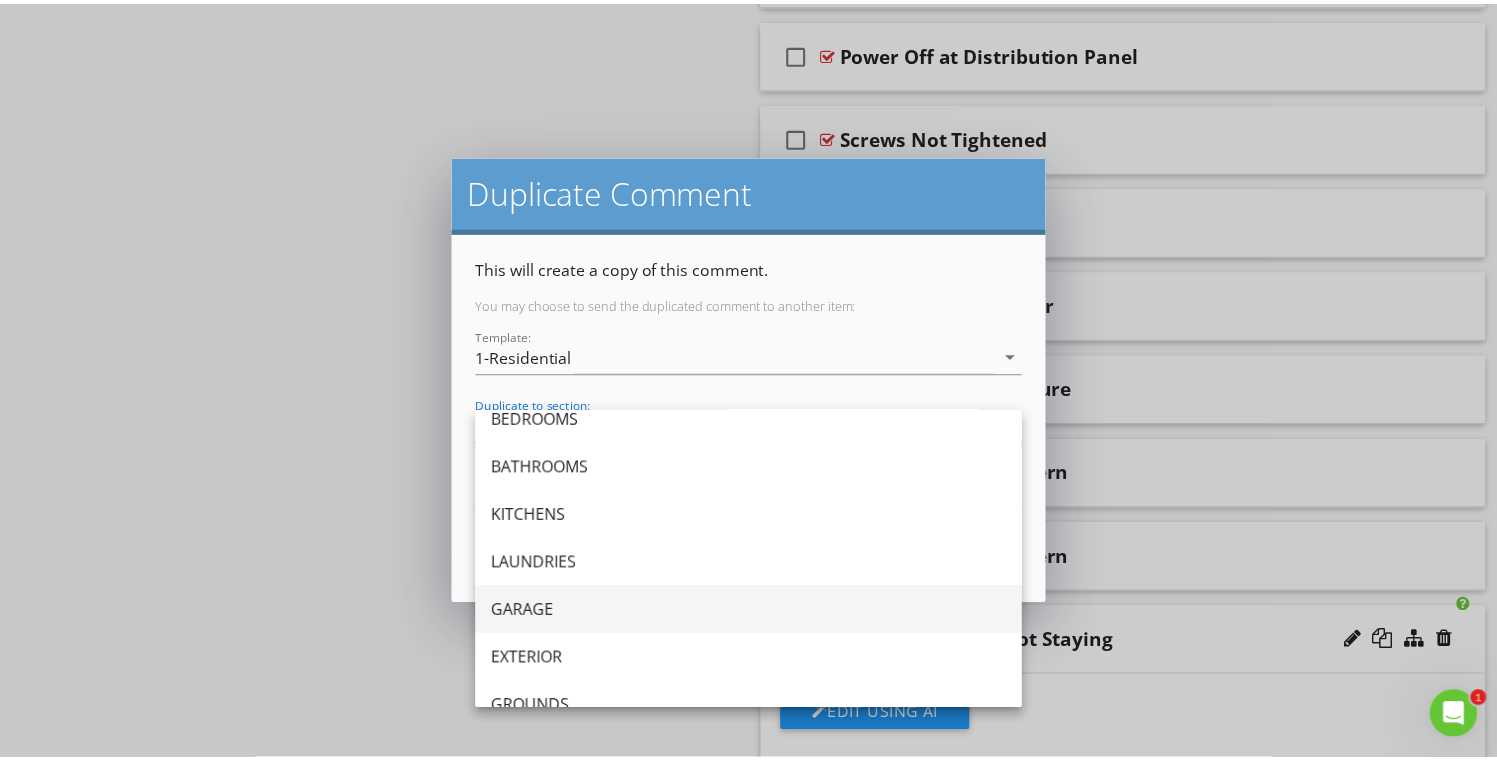 scroll, scrollTop: 297, scrollLeft: 0, axis: vertical 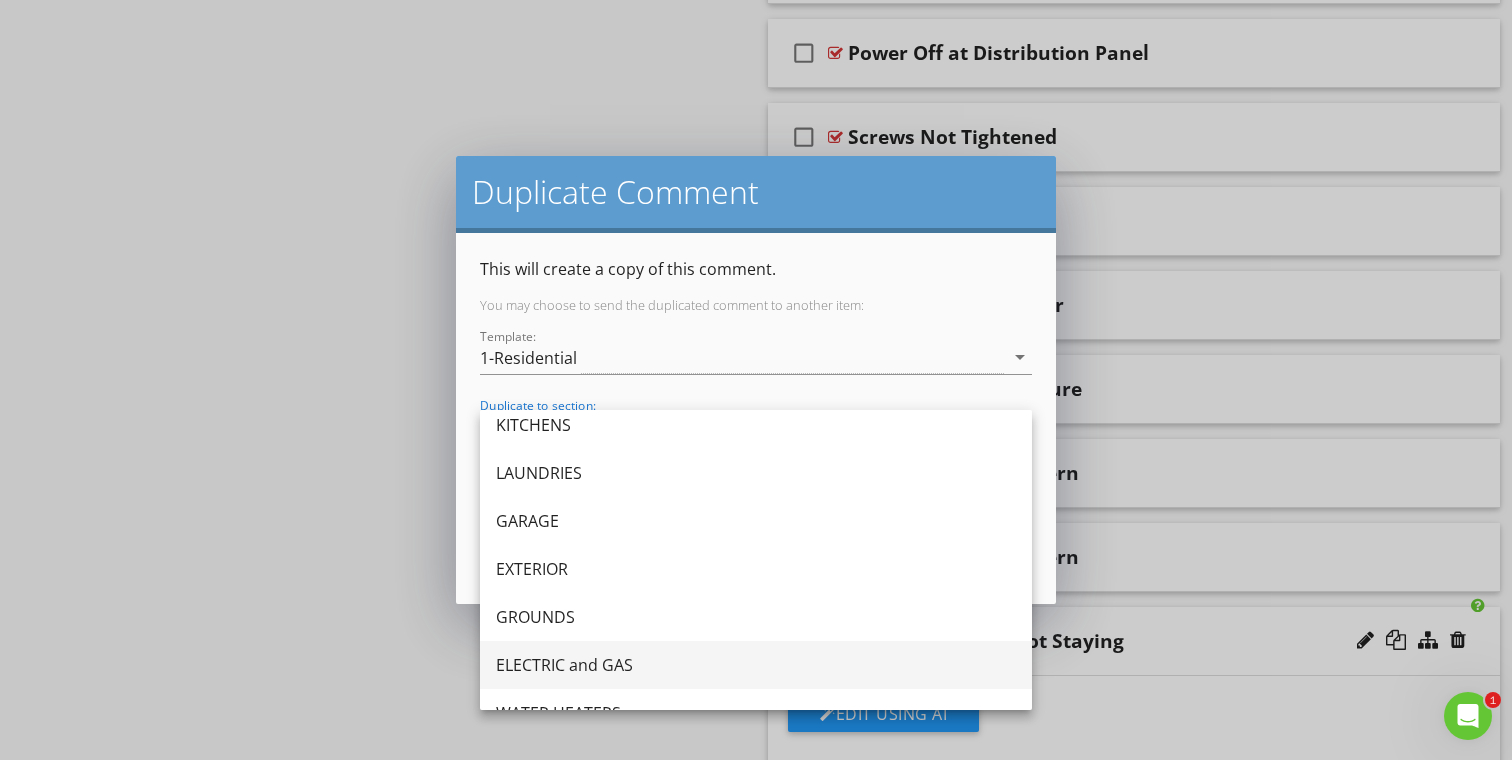 click on "ELECTRIC and GAS" at bounding box center [756, 665] 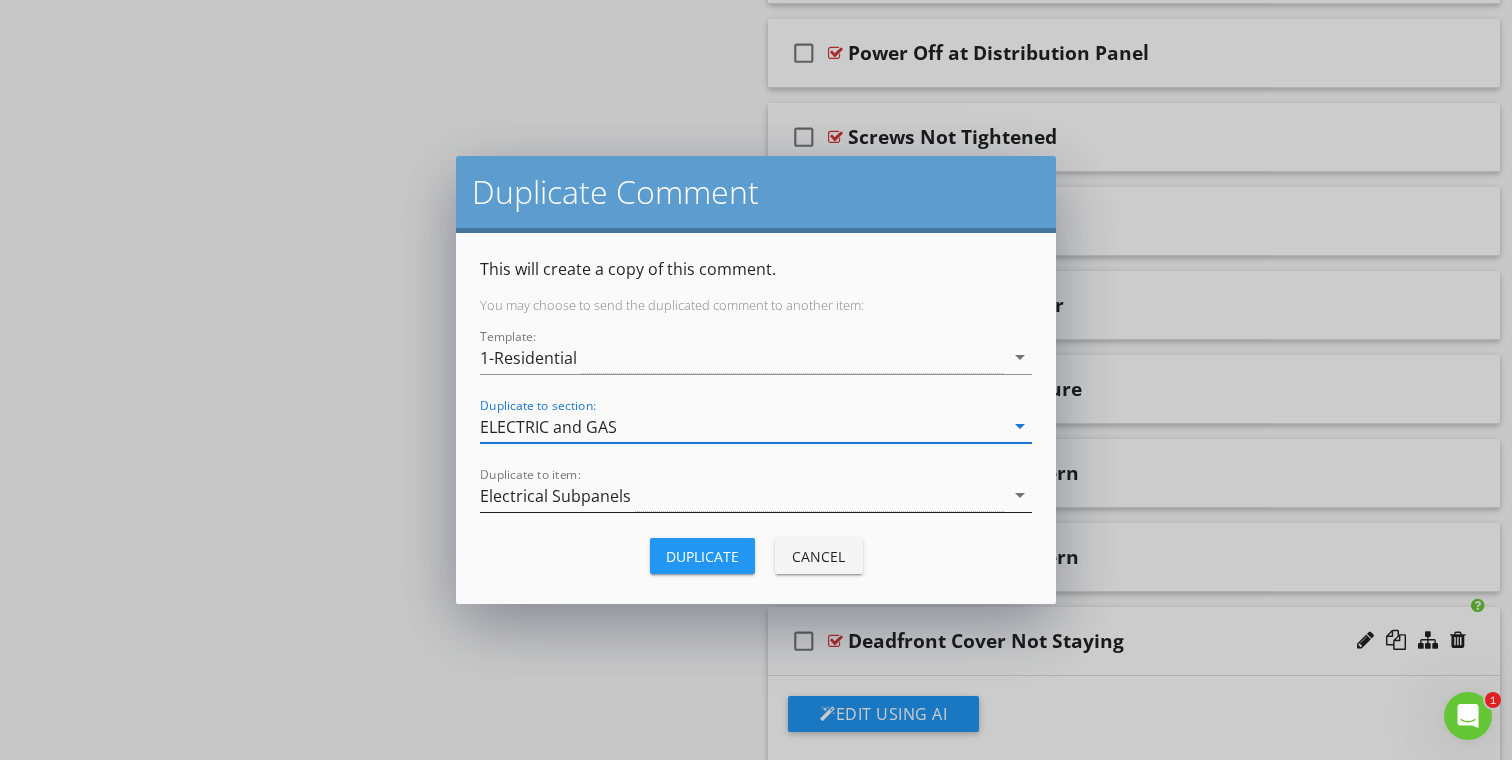 click on "Electrical Subpanels" at bounding box center [555, 496] 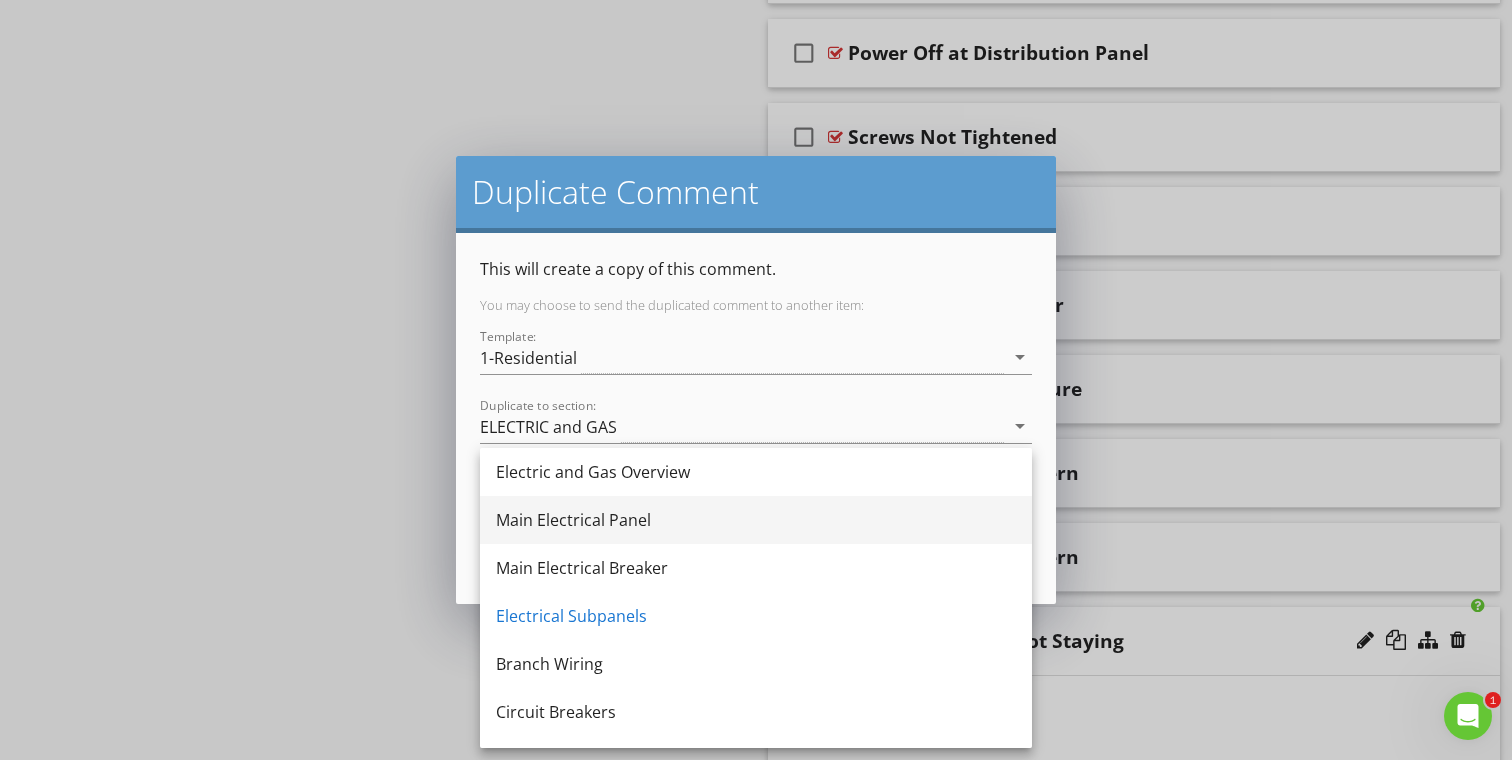 click on "Main Electrical Panel" at bounding box center [756, 520] 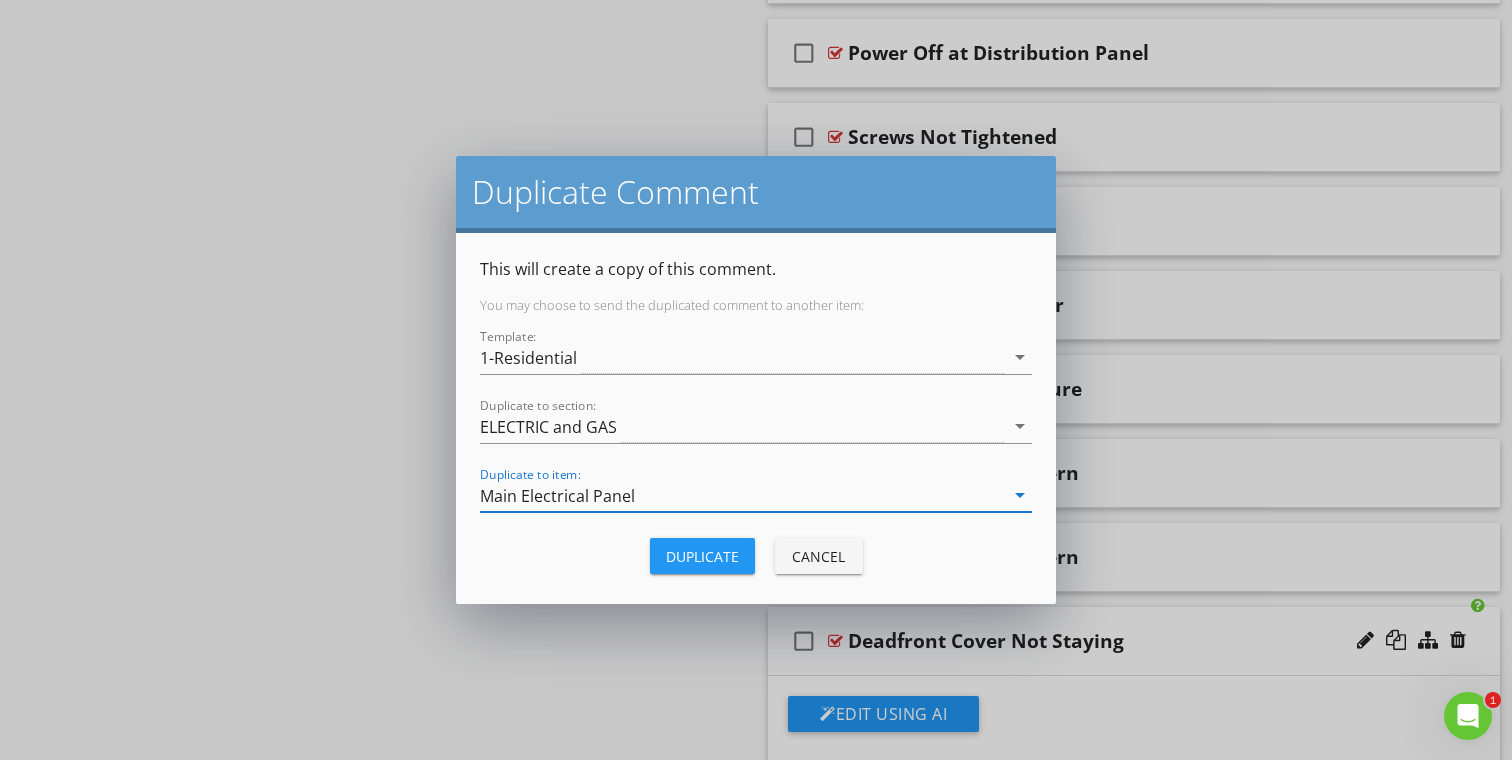 click on "Duplicate" at bounding box center (702, 556) 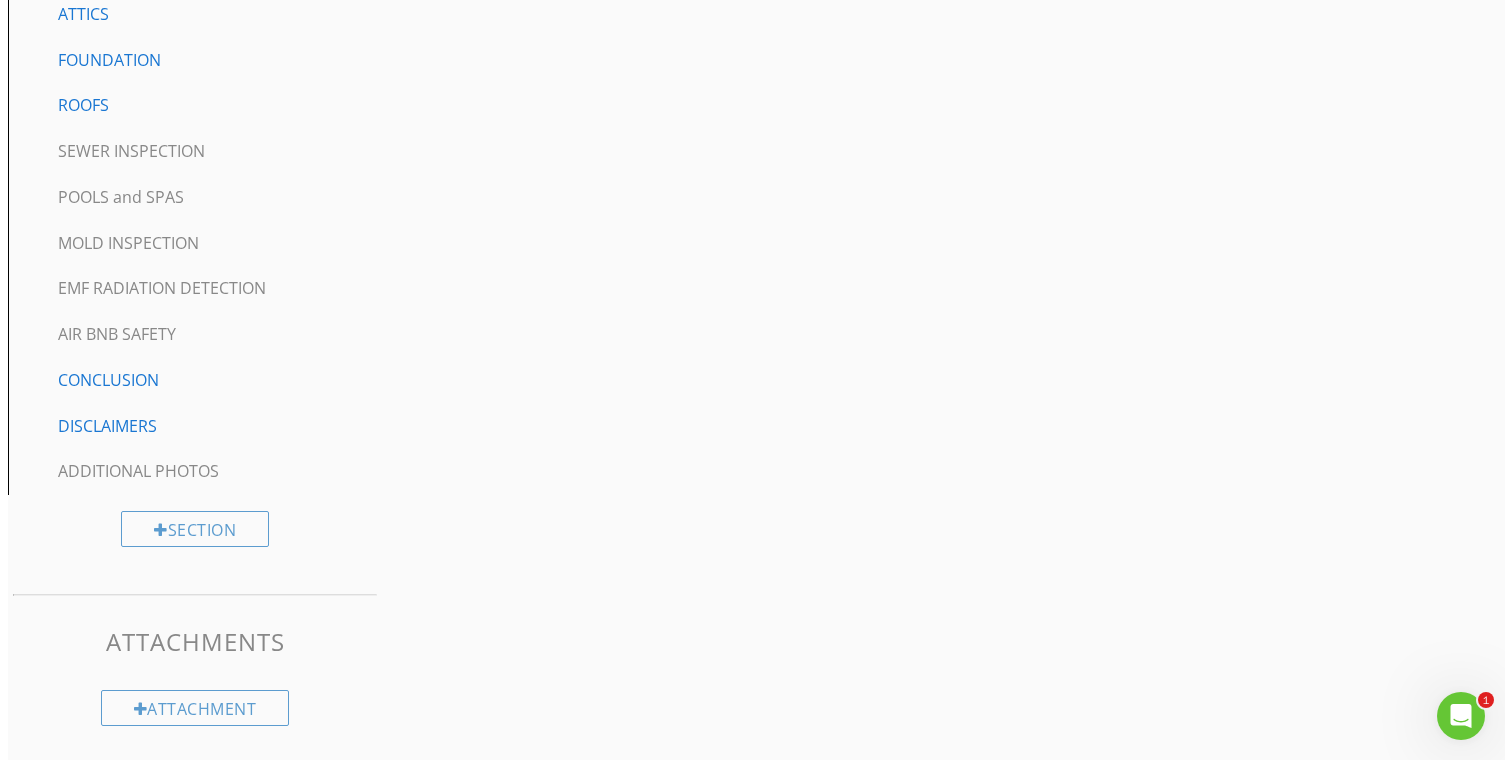 scroll, scrollTop: 7838, scrollLeft: 0, axis: vertical 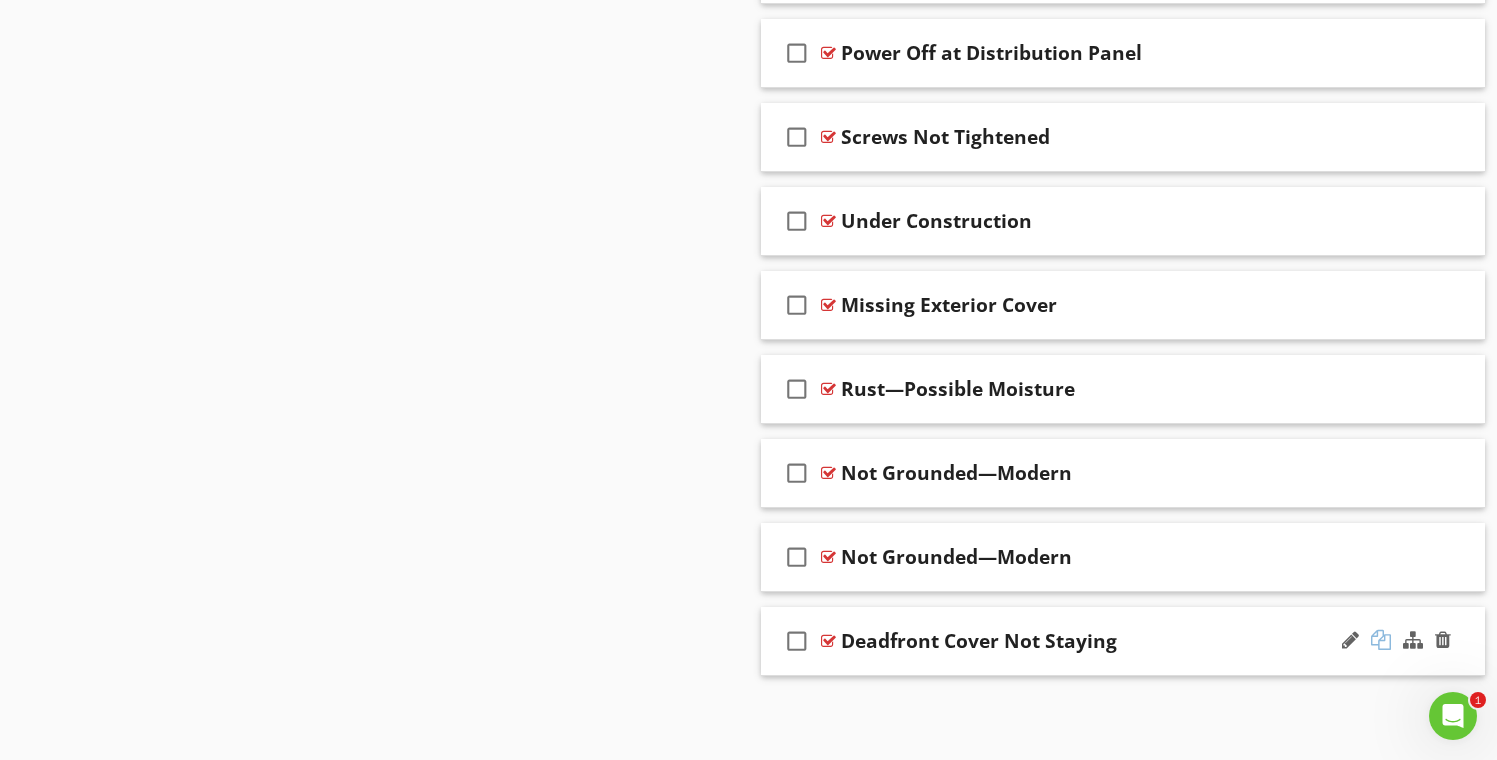 click at bounding box center (1381, 640) 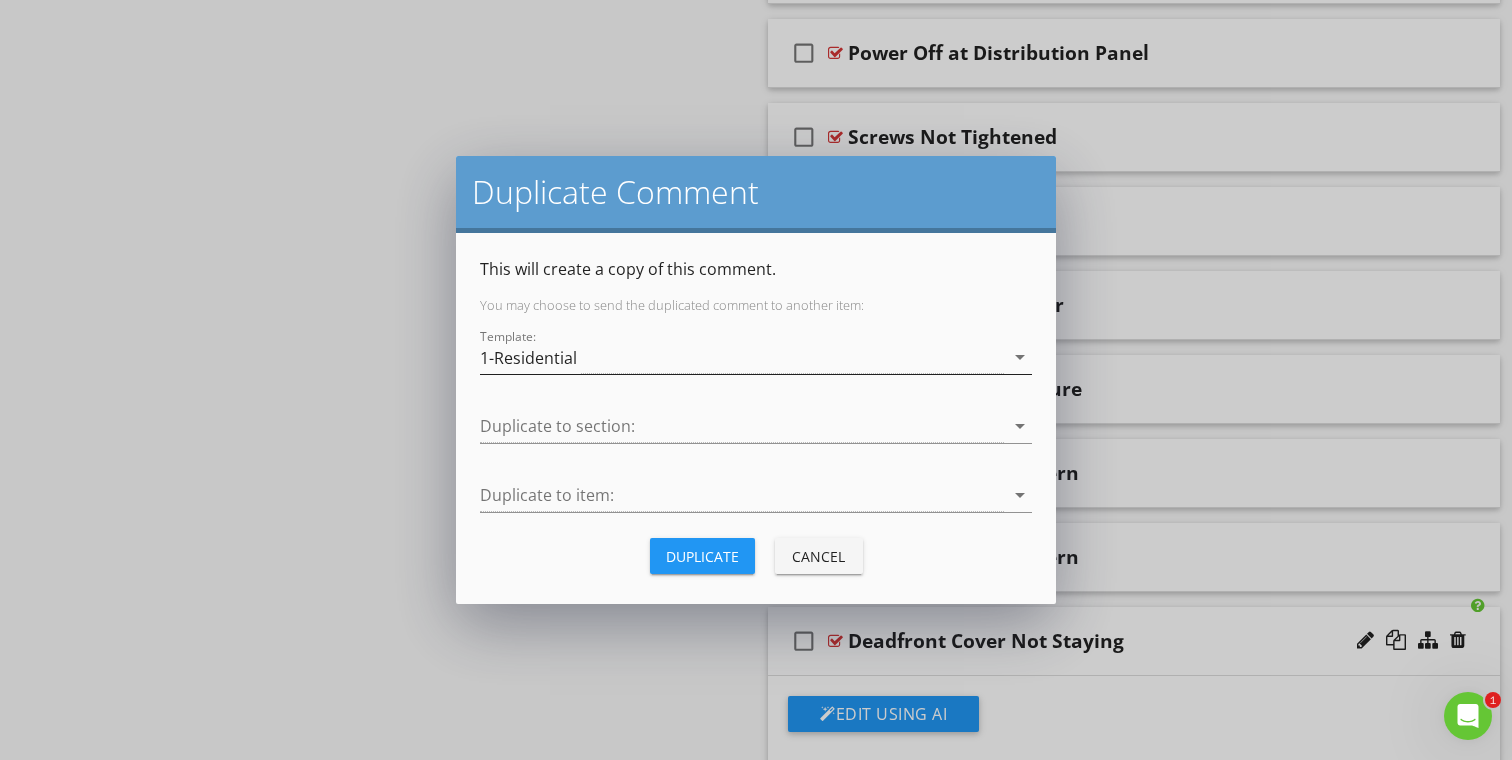 click on "1-Residential" at bounding box center [742, 357] 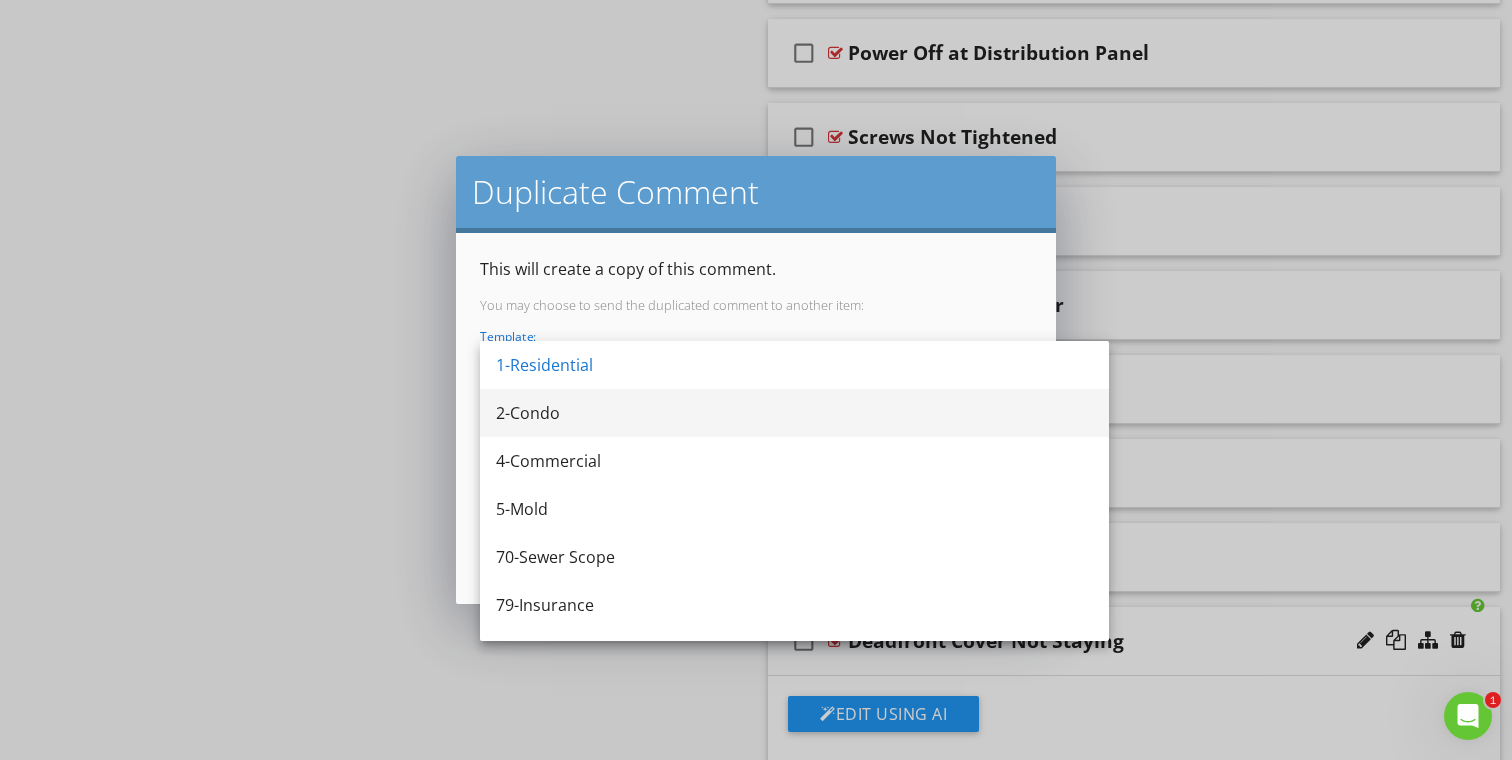 click on "2-Condo" at bounding box center (794, 413) 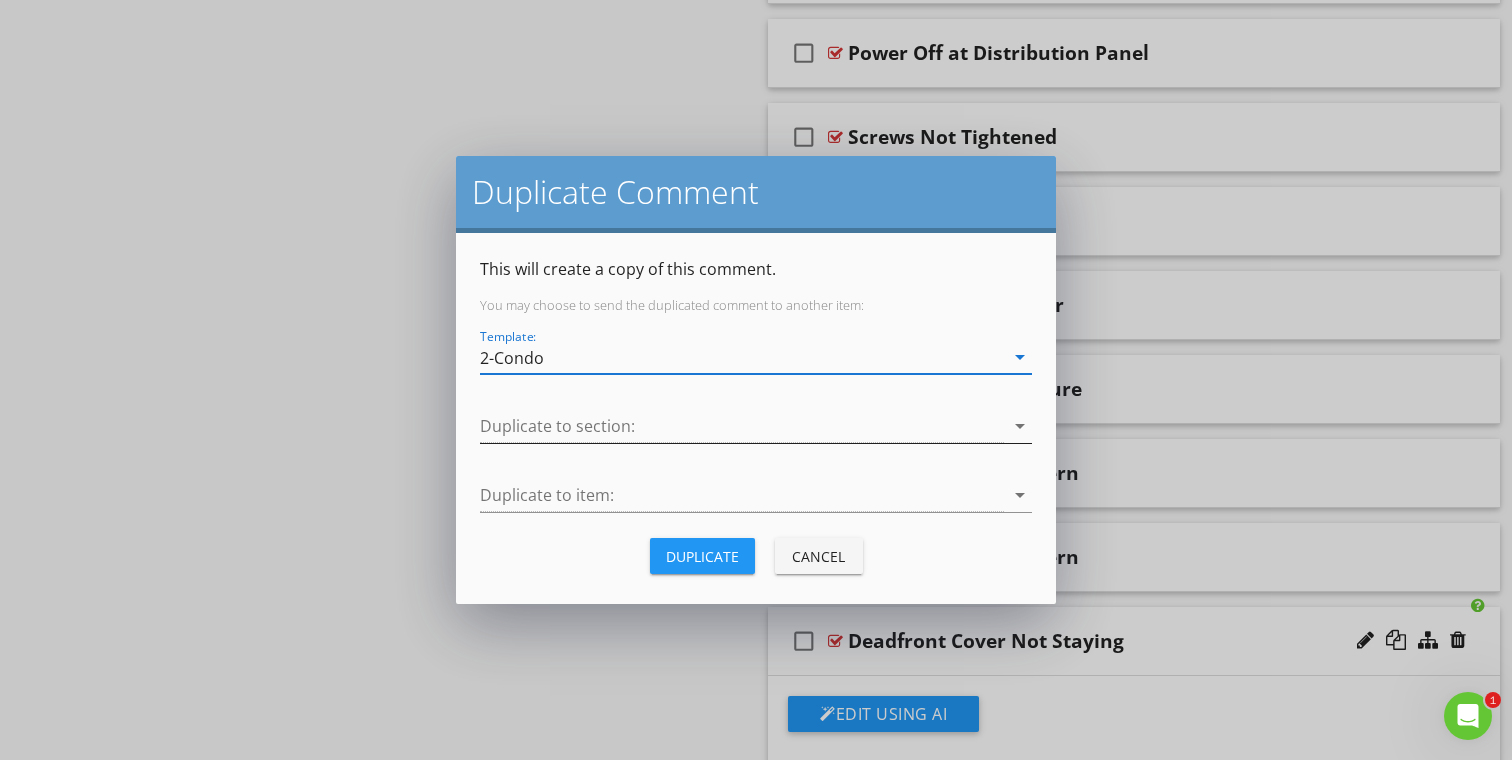 click at bounding box center (742, 426) 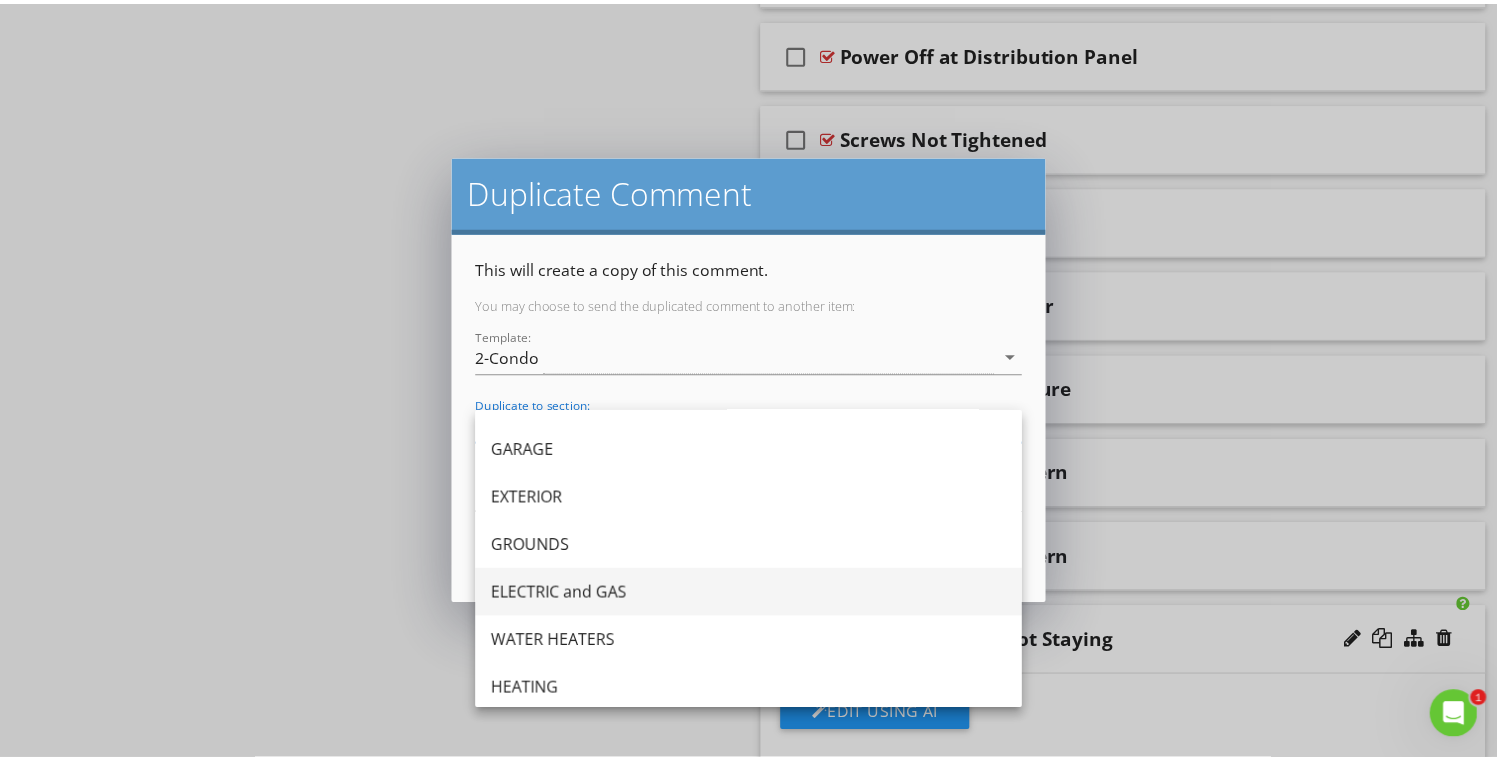 scroll, scrollTop: 377, scrollLeft: 0, axis: vertical 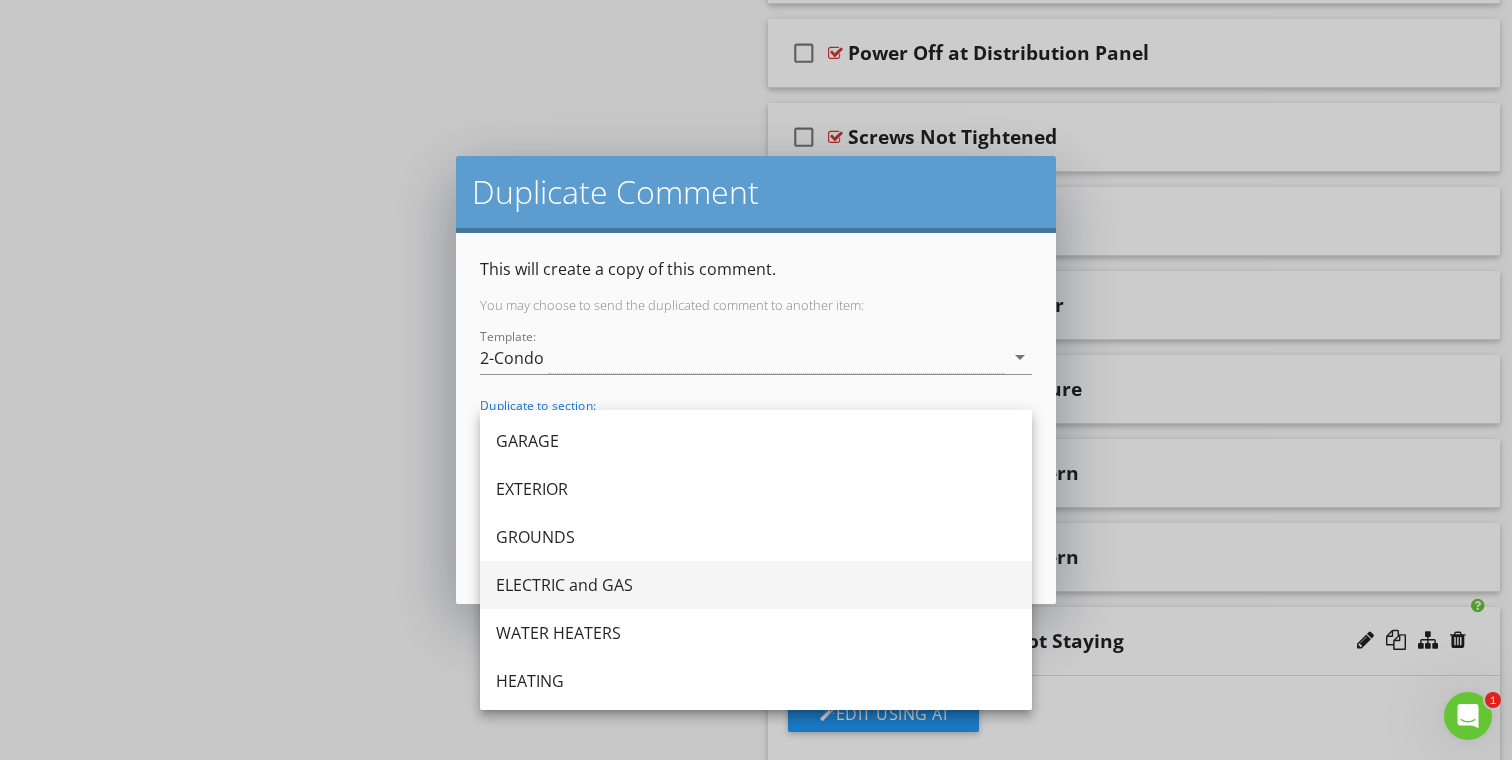 click on "ELECTRIC and GAS" at bounding box center (756, 585) 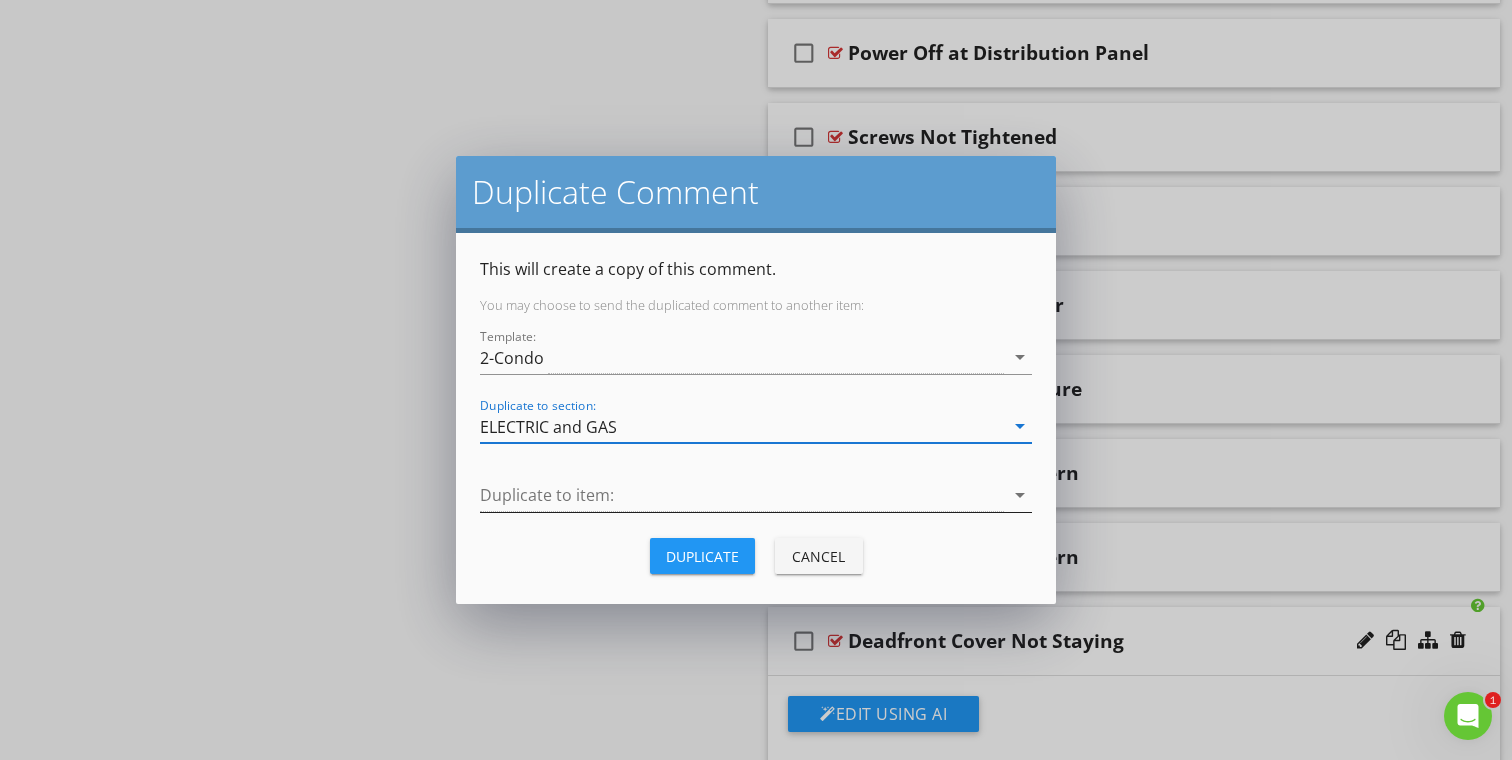 click at bounding box center (742, 495) 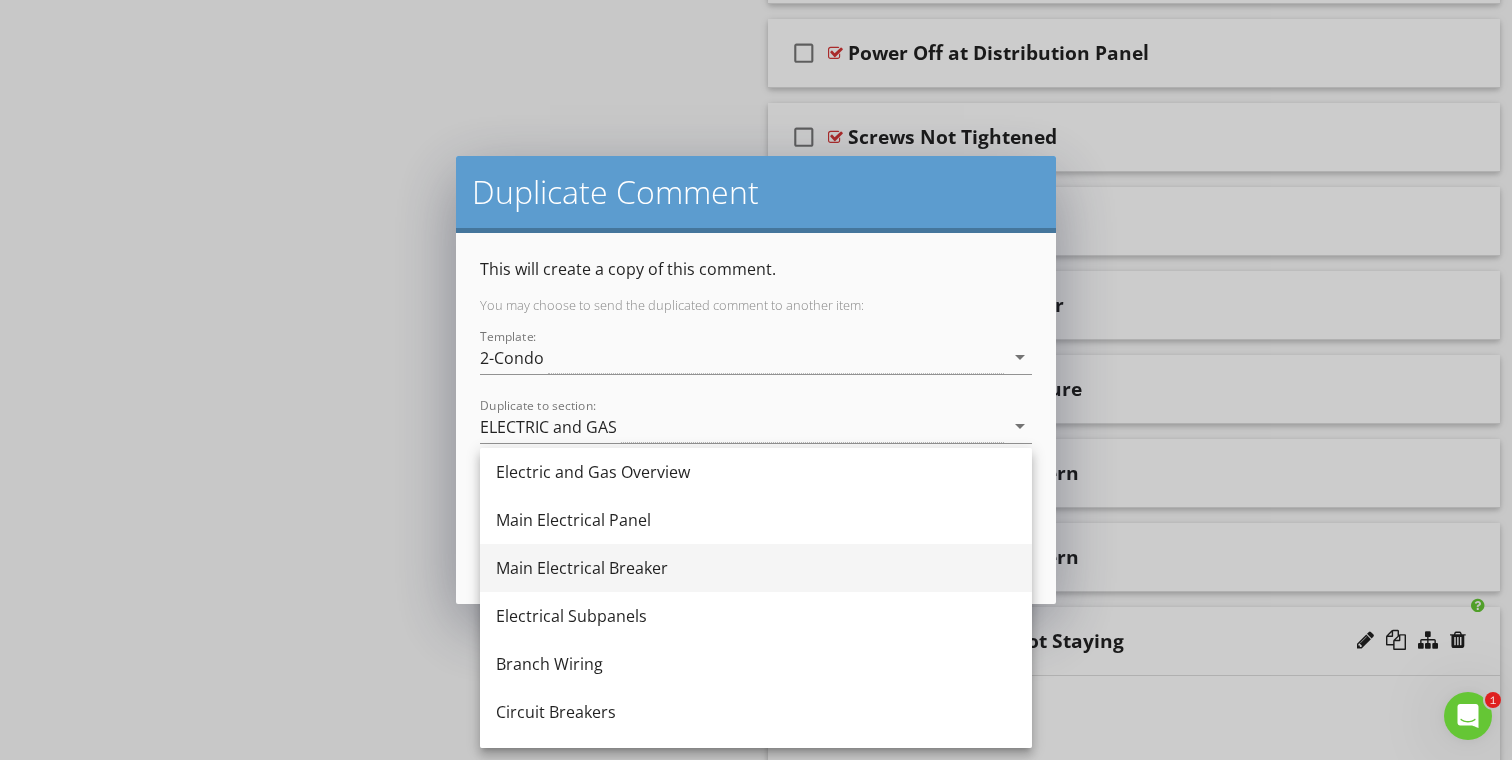 click on "Main Electrical Breaker" at bounding box center [756, 568] 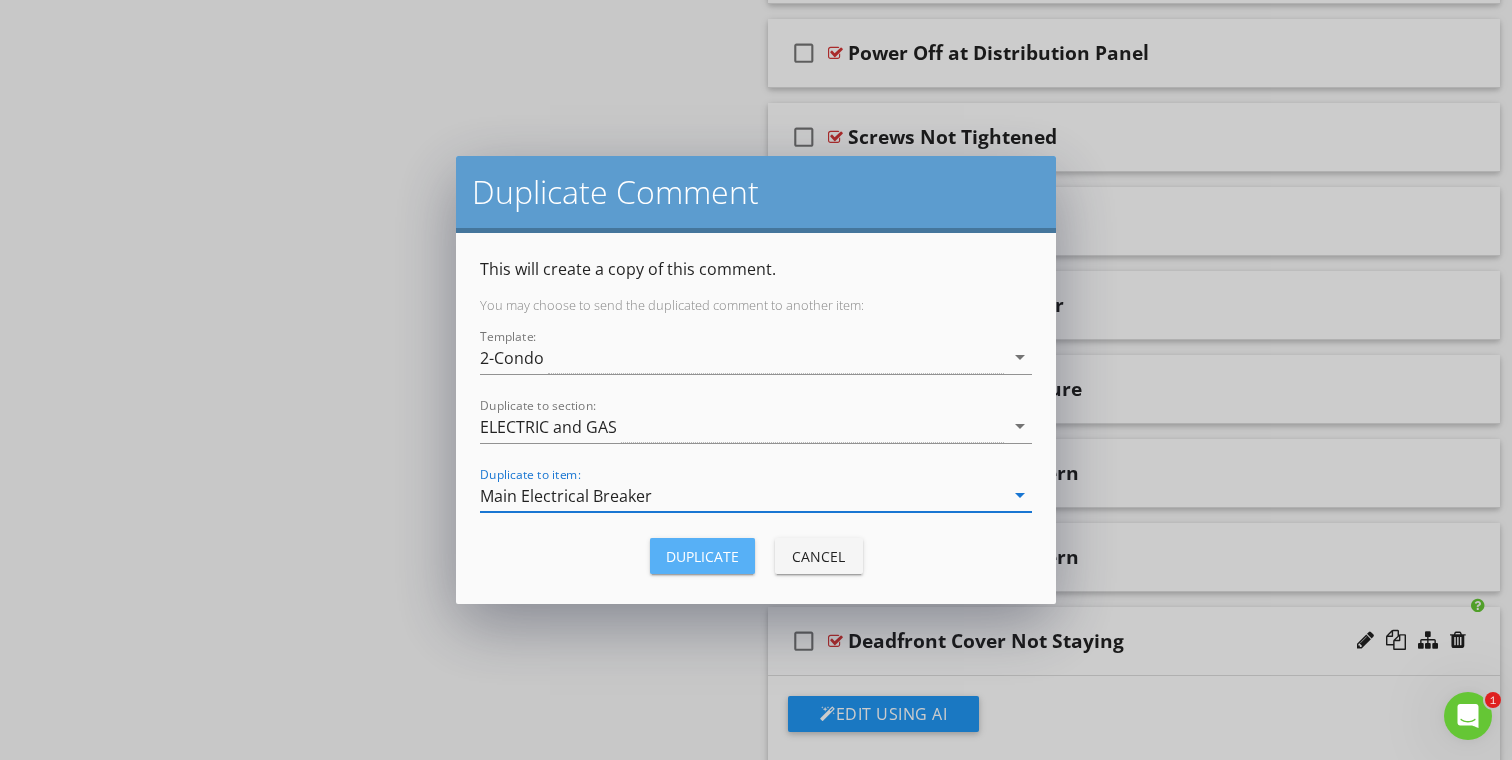 click on "Duplicate" at bounding box center (702, 556) 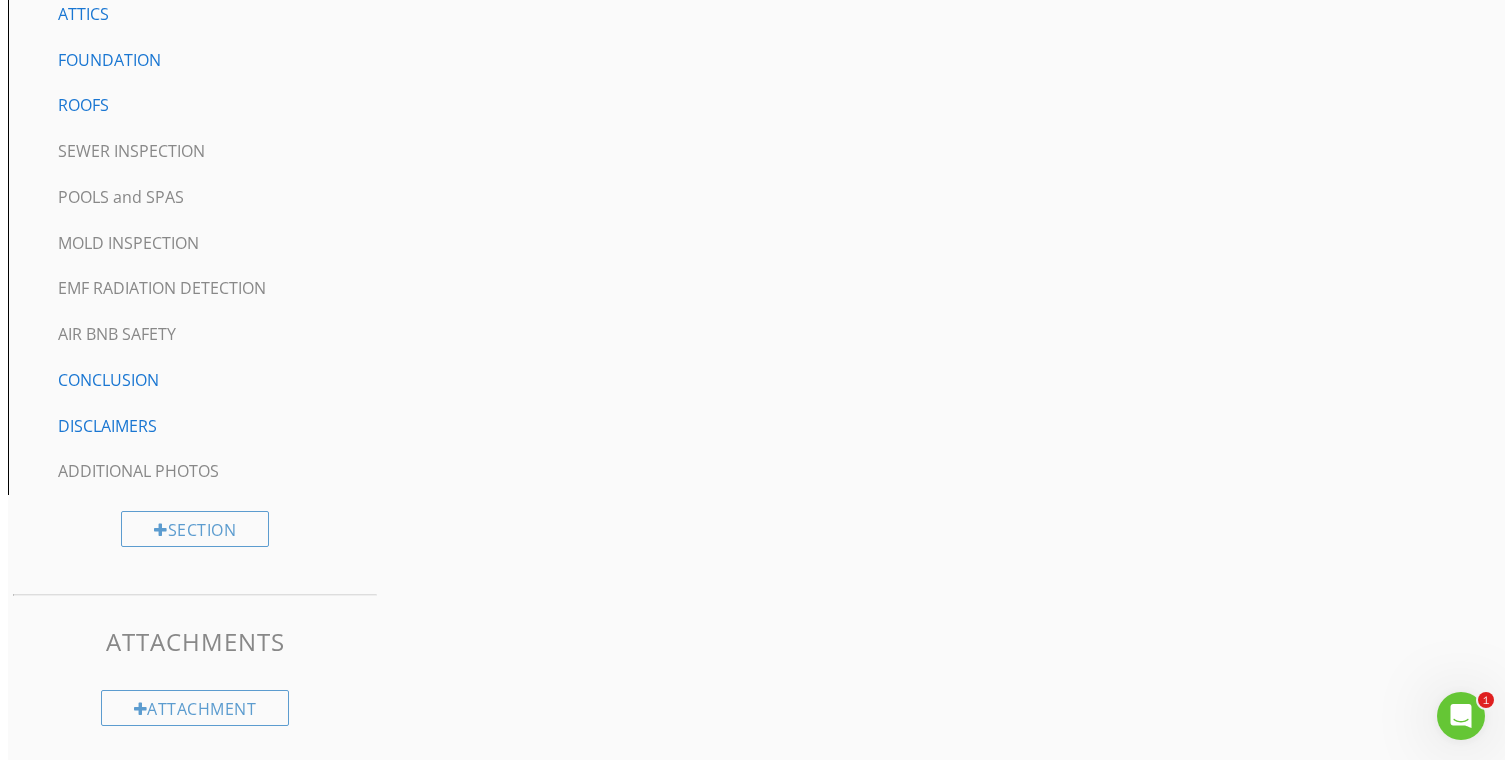 scroll, scrollTop: 7838, scrollLeft: 0, axis: vertical 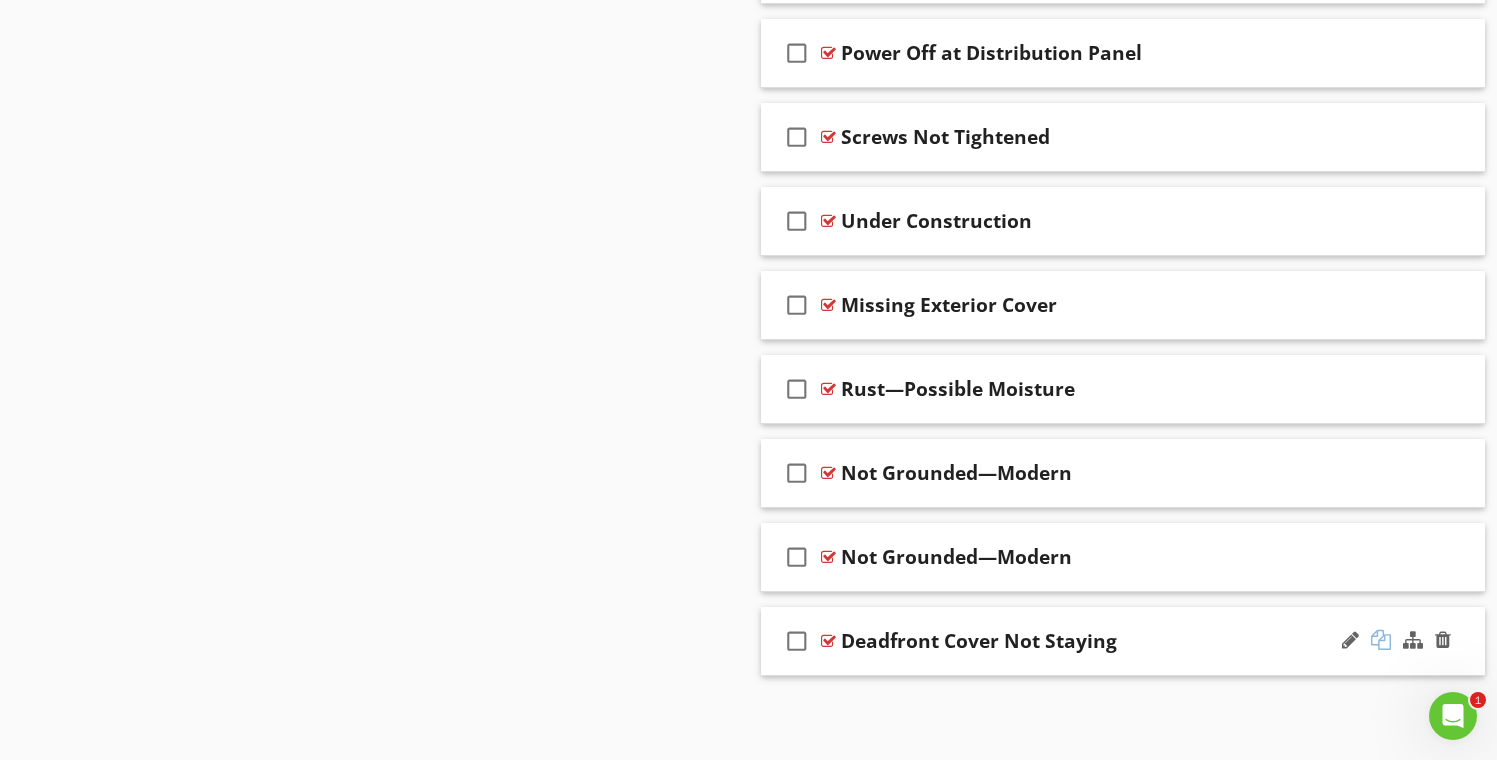 click at bounding box center (1381, 640) 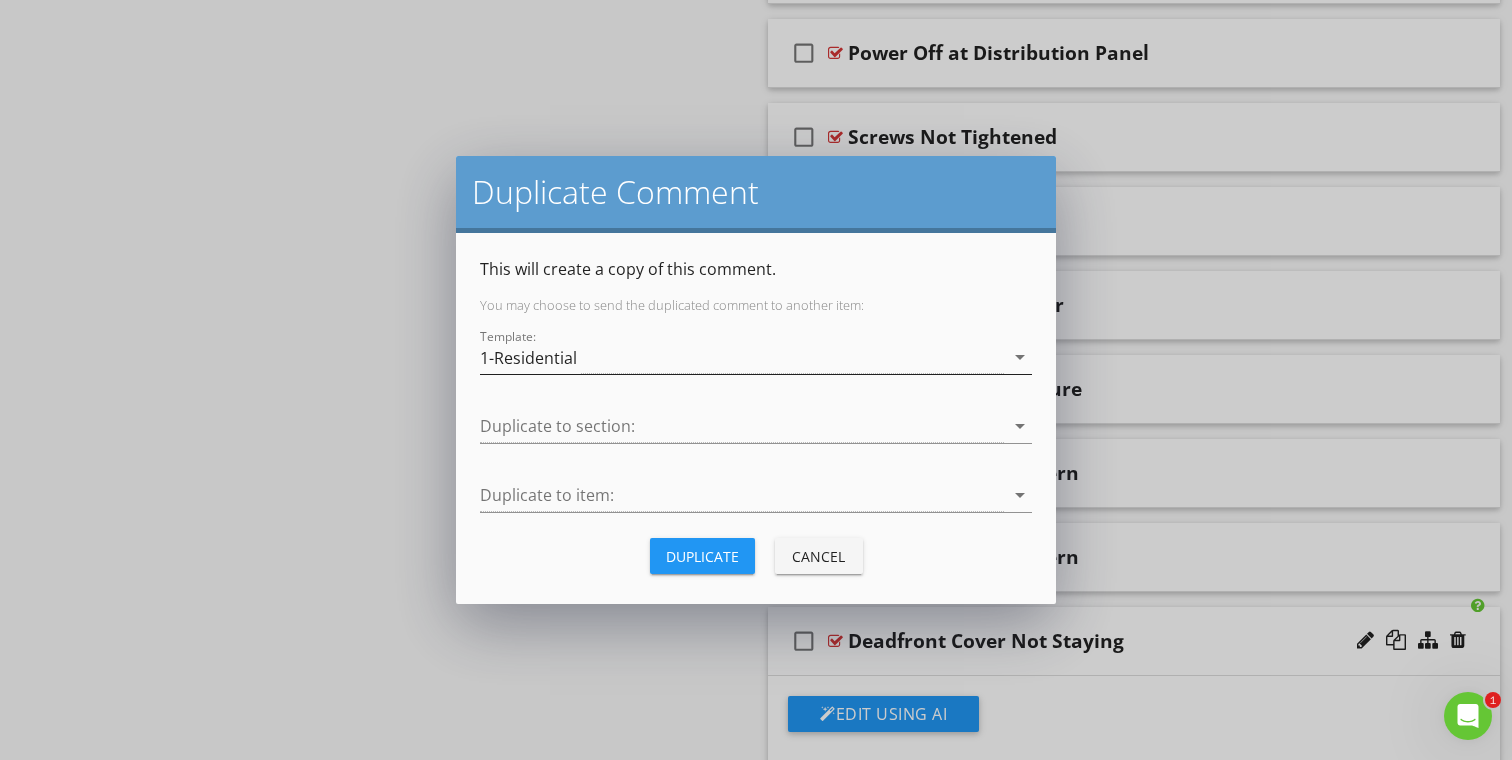 click on "1-Residential" at bounding box center (528, 358) 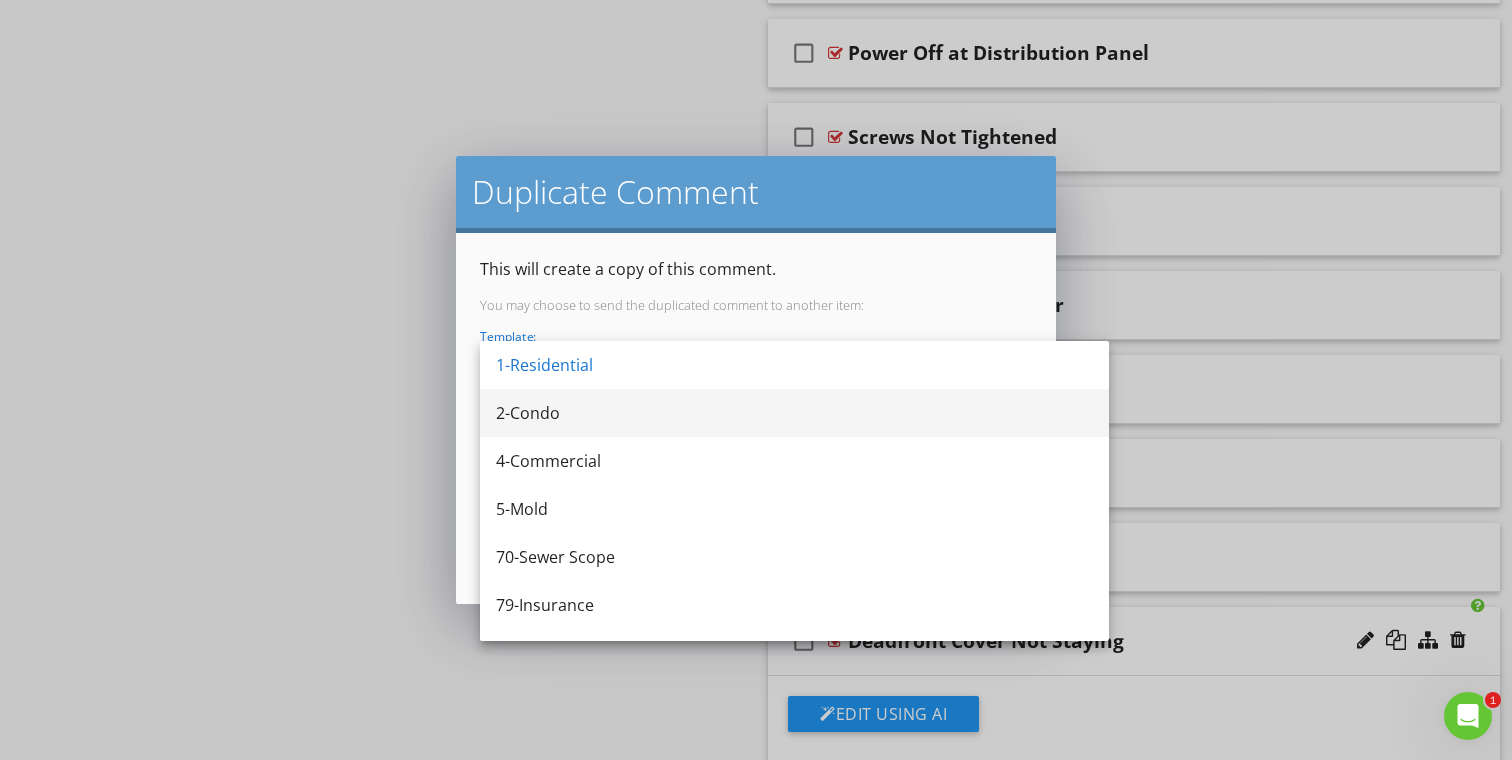 click on "2-Condo" at bounding box center [794, 413] 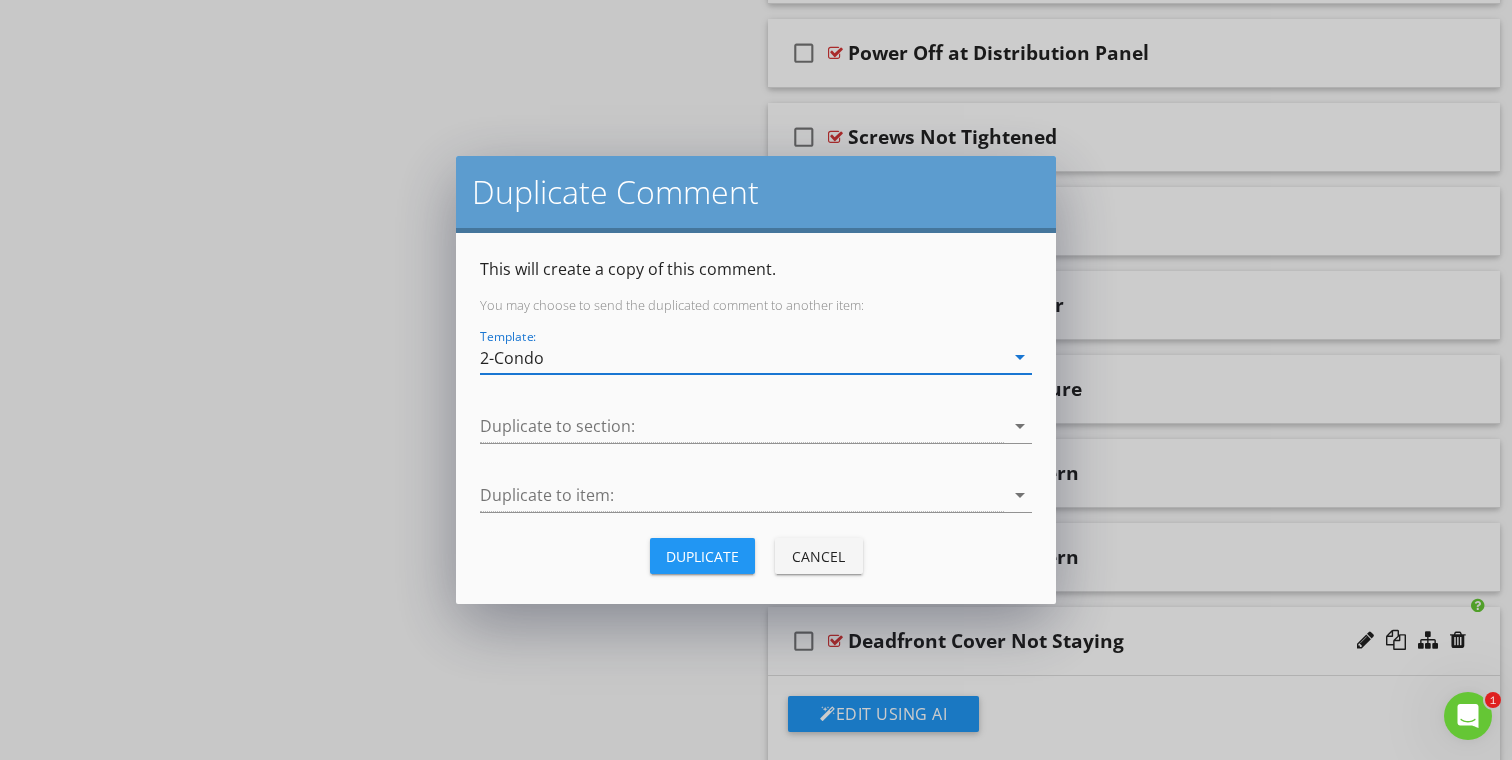 click at bounding box center [756, 457] 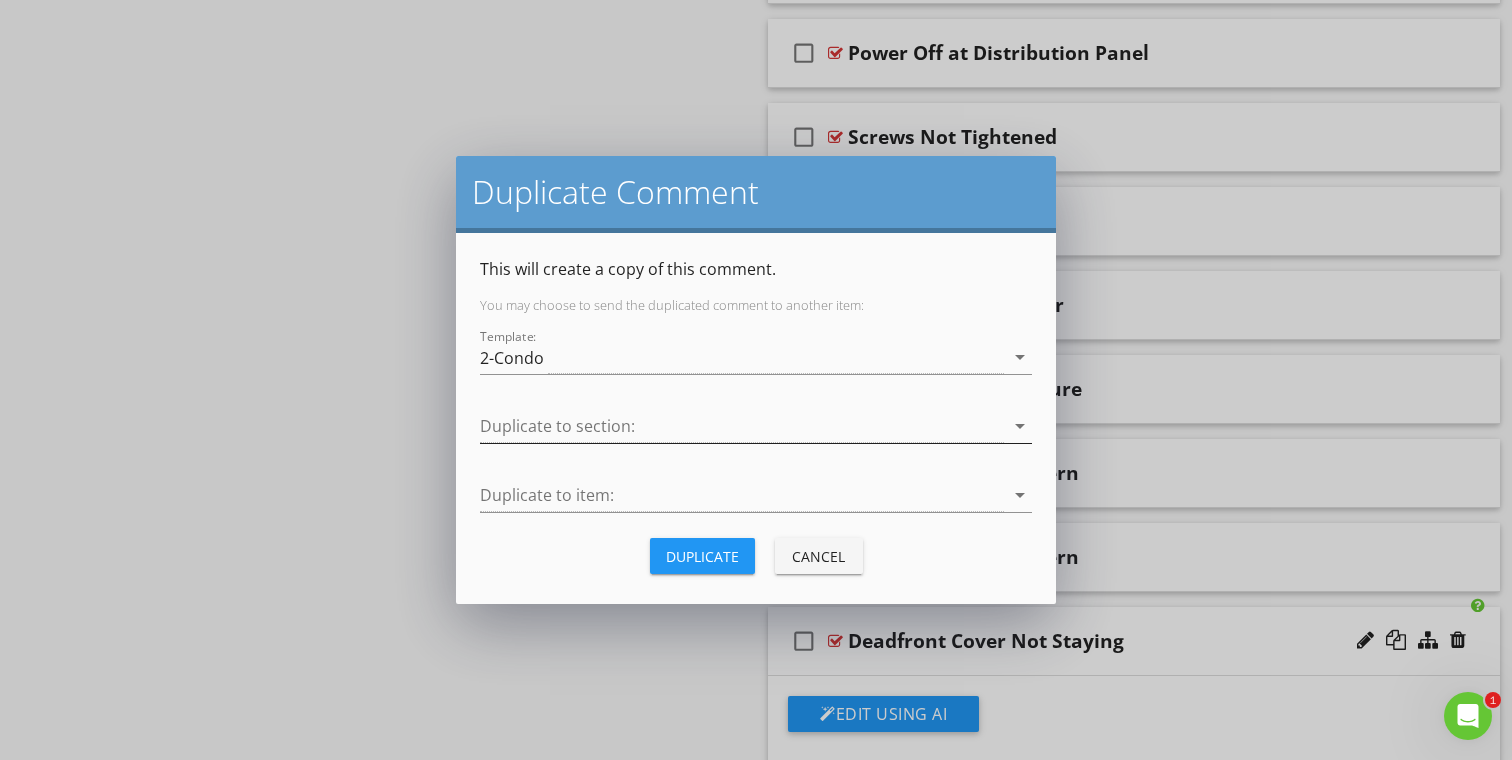 click at bounding box center (742, 426) 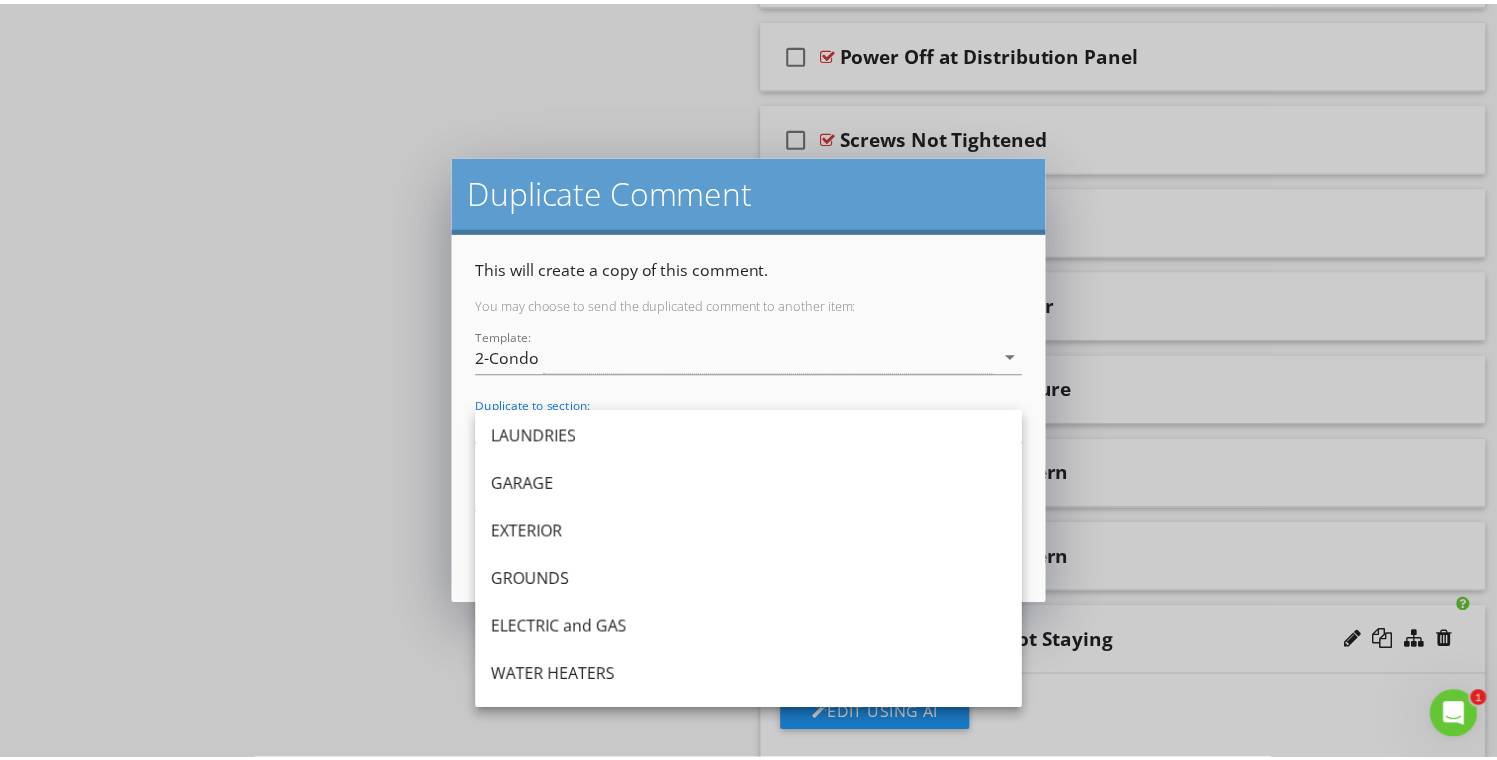 scroll, scrollTop: 338, scrollLeft: 0, axis: vertical 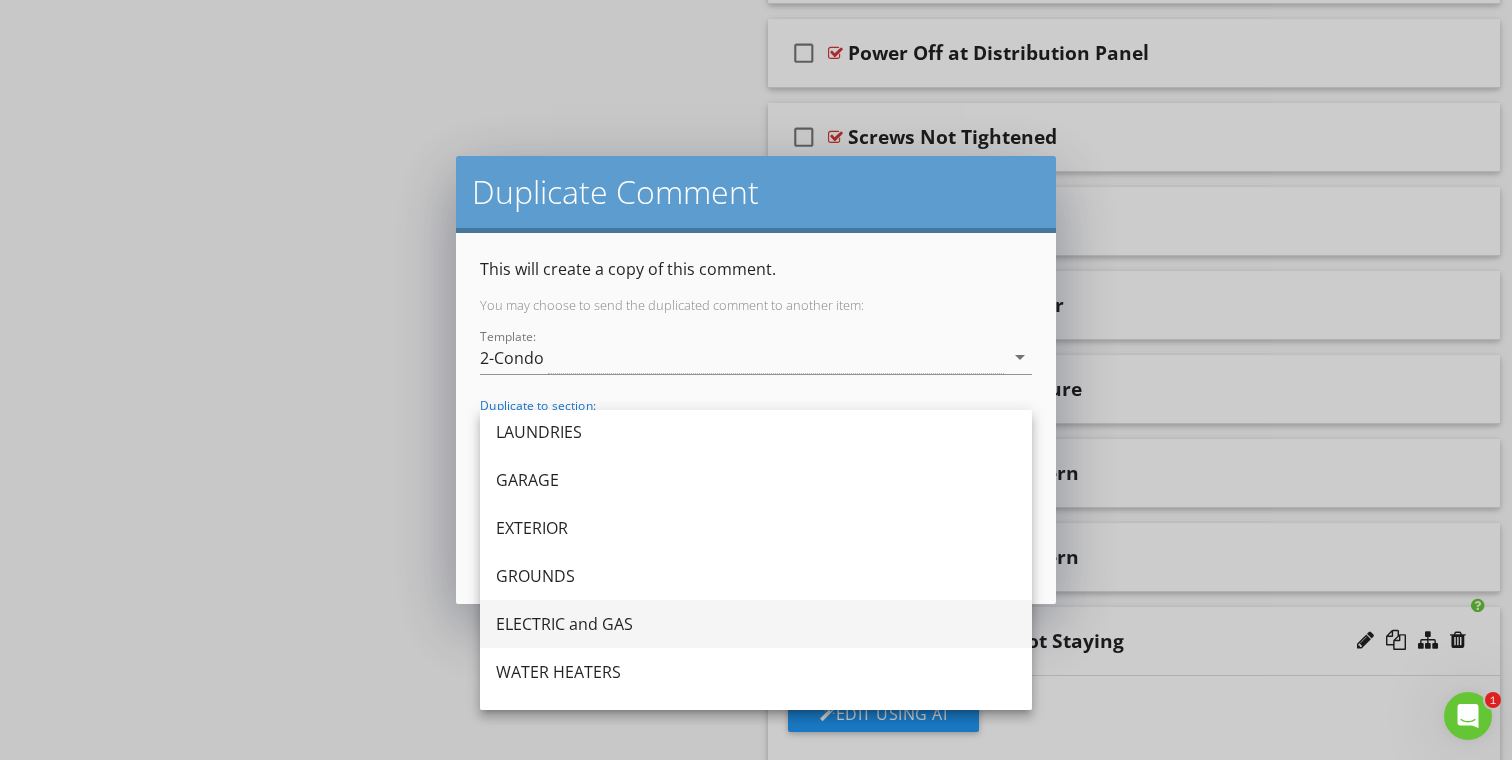 click on "ELECTRIC and GAS" at bounding box center [756, 624] 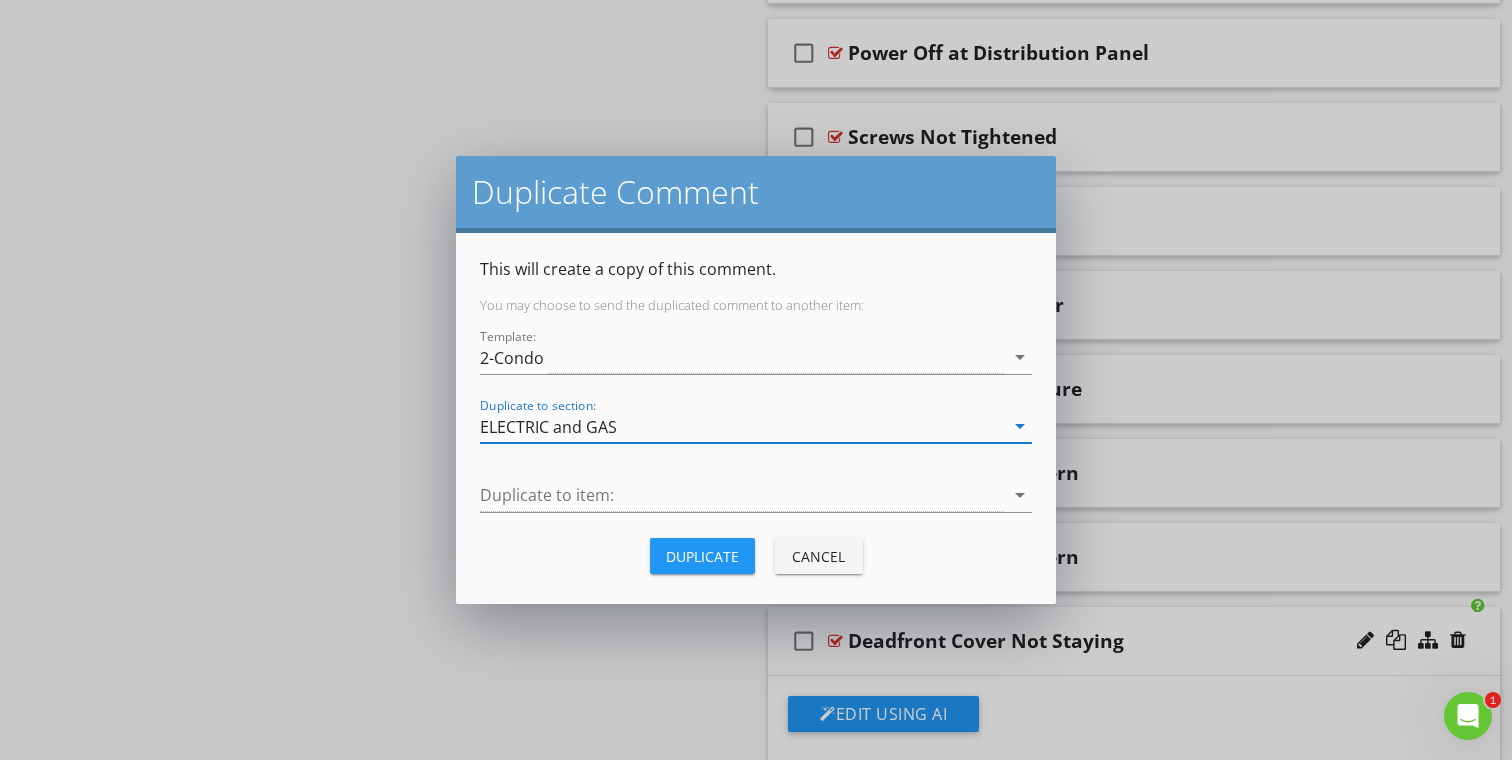 click at bounding box center (742, 495) 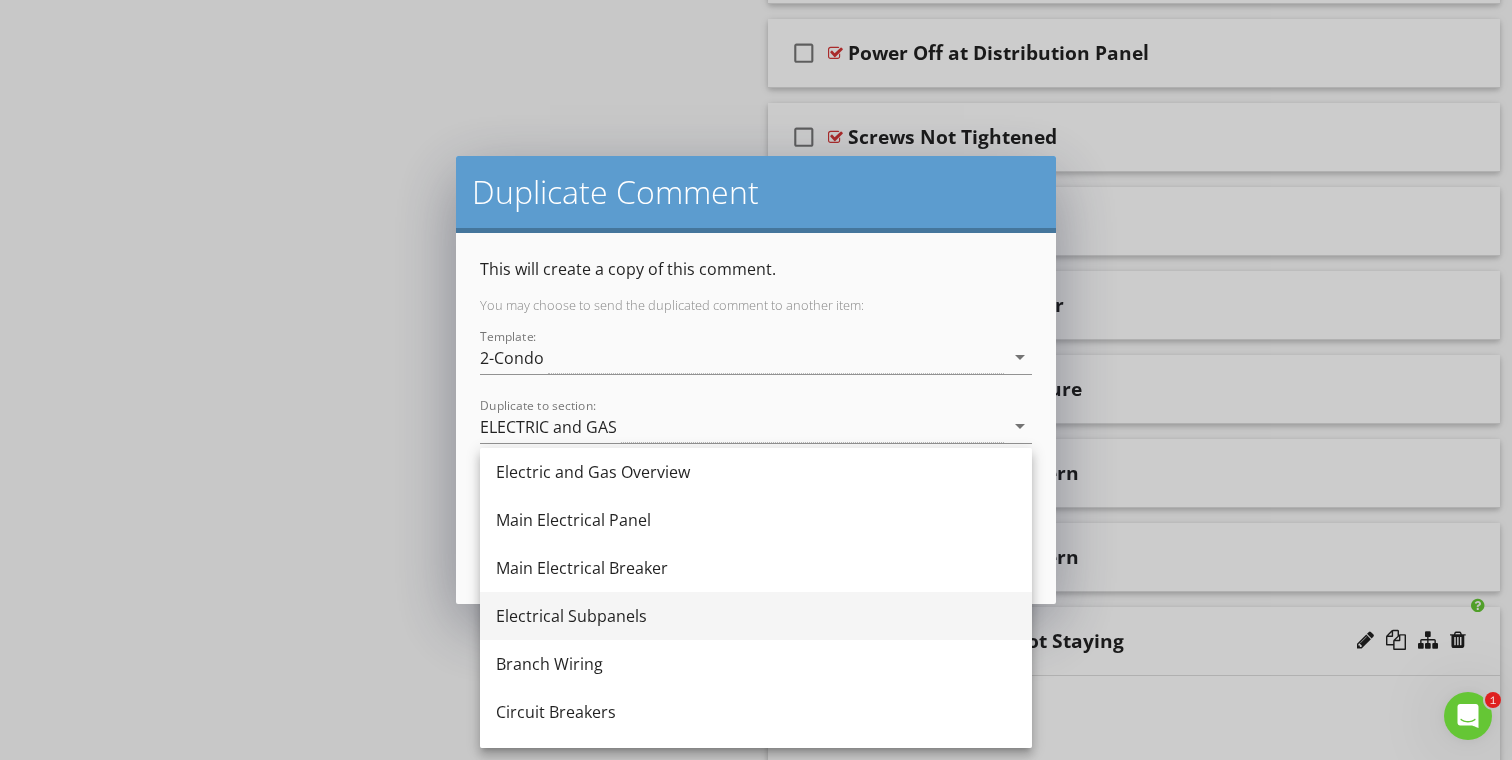 click on "Electrical Subpanels" at bounding box center (756, 616) 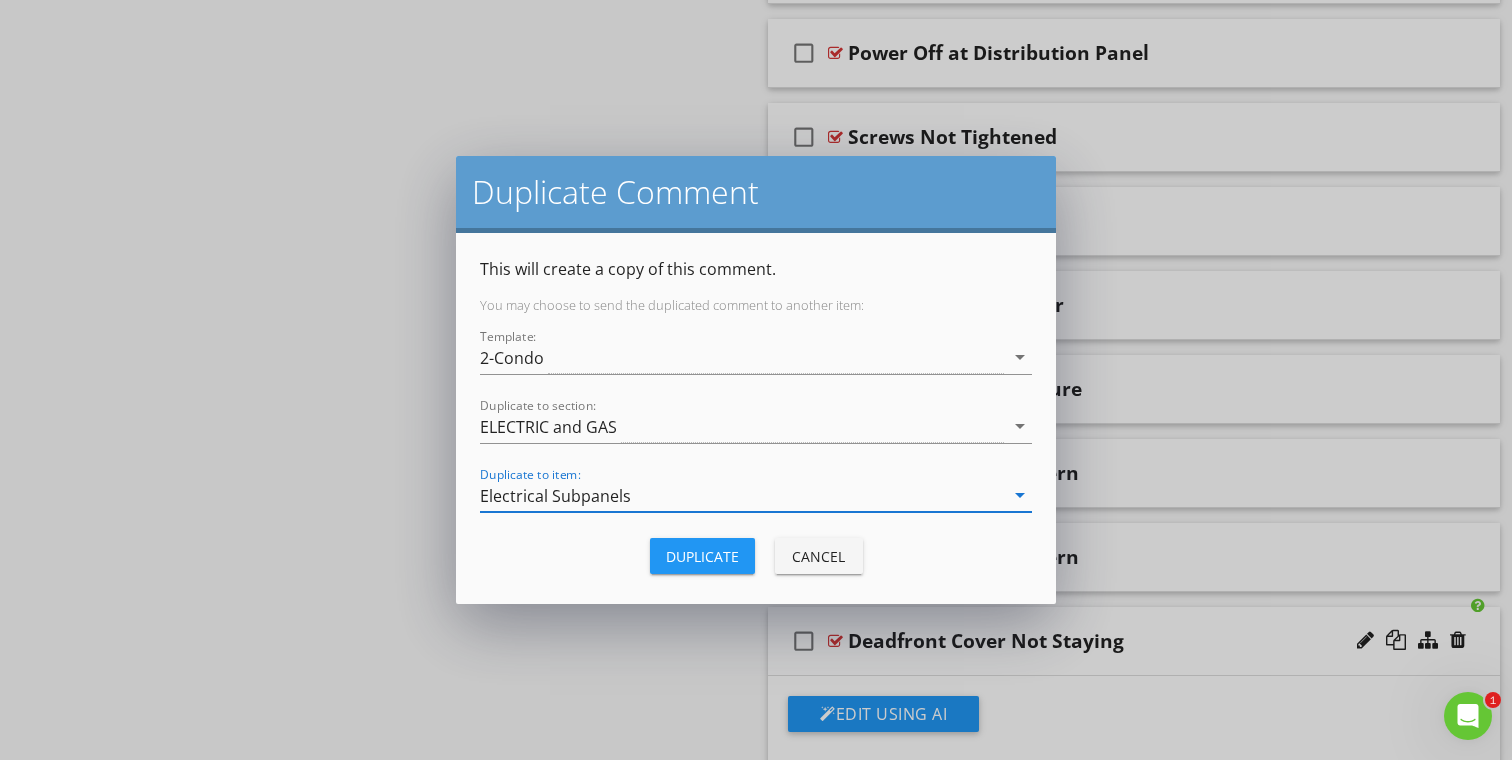 click on "Duplicate" at bounding box center [702, 556] 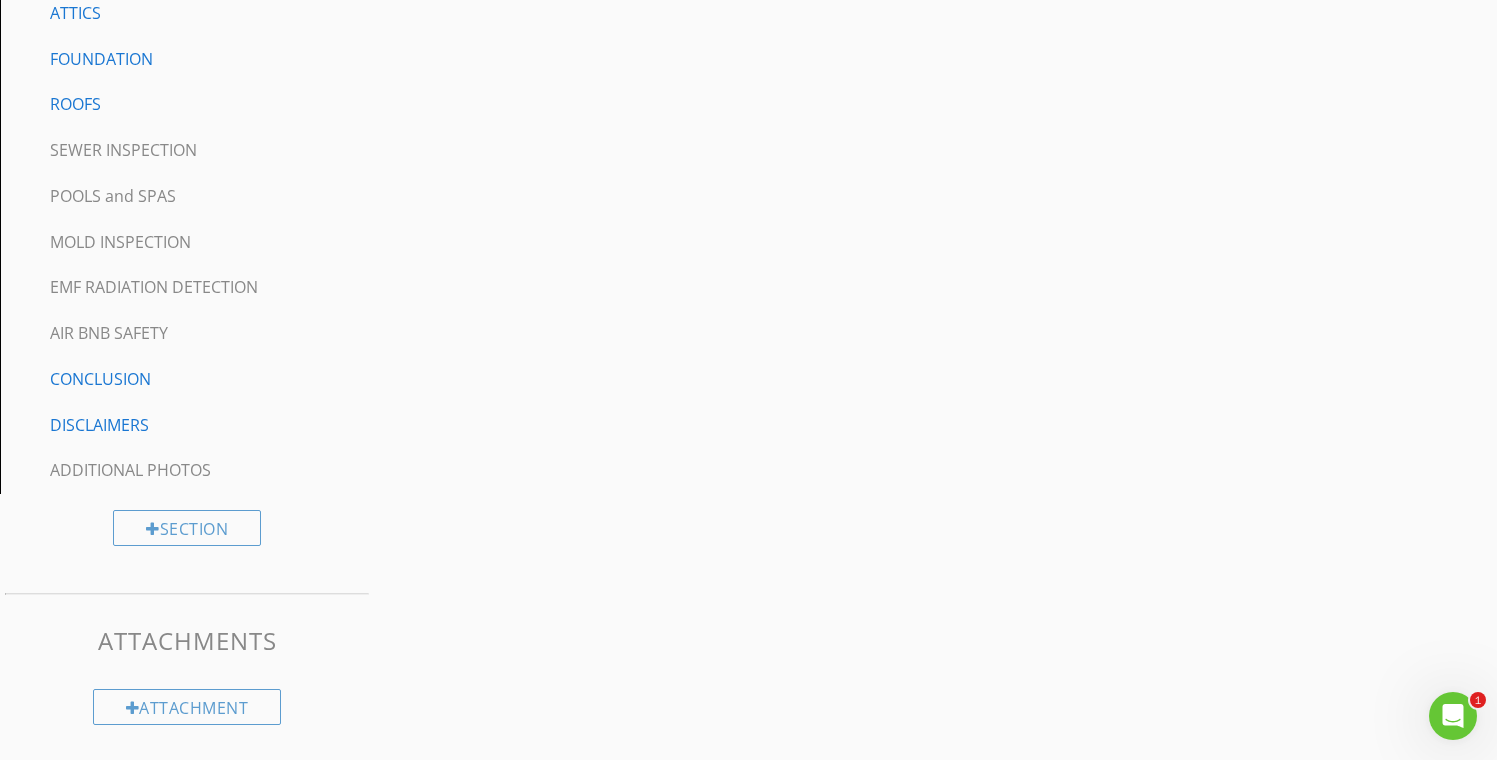 scroll, scrollTop: 955, scrollLeft: 0, axis: vertical 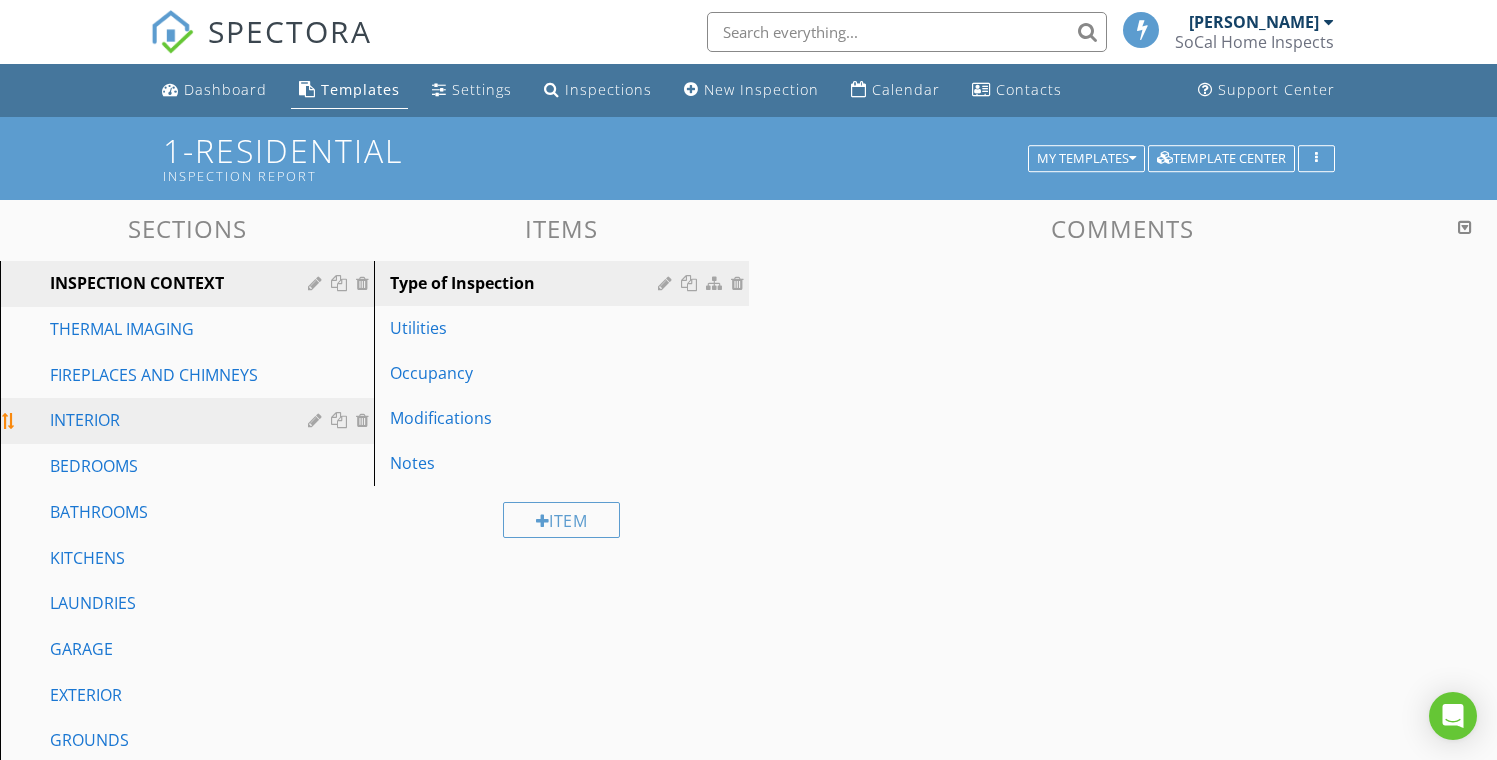 click on "INTERIOR" at bounding box center [164, 420] 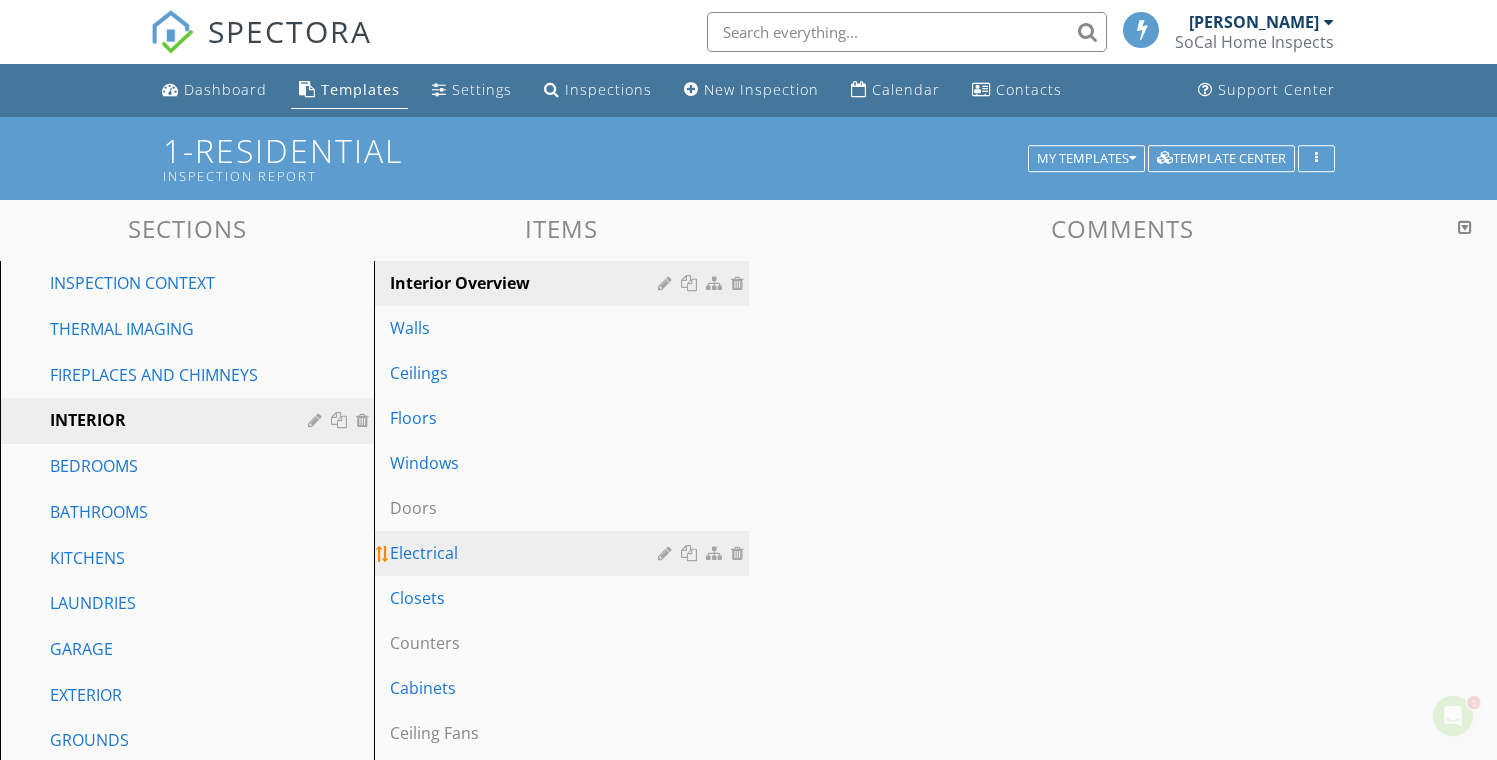 scroll, scrollTop: 0, scrollLeft: 0, axis: both 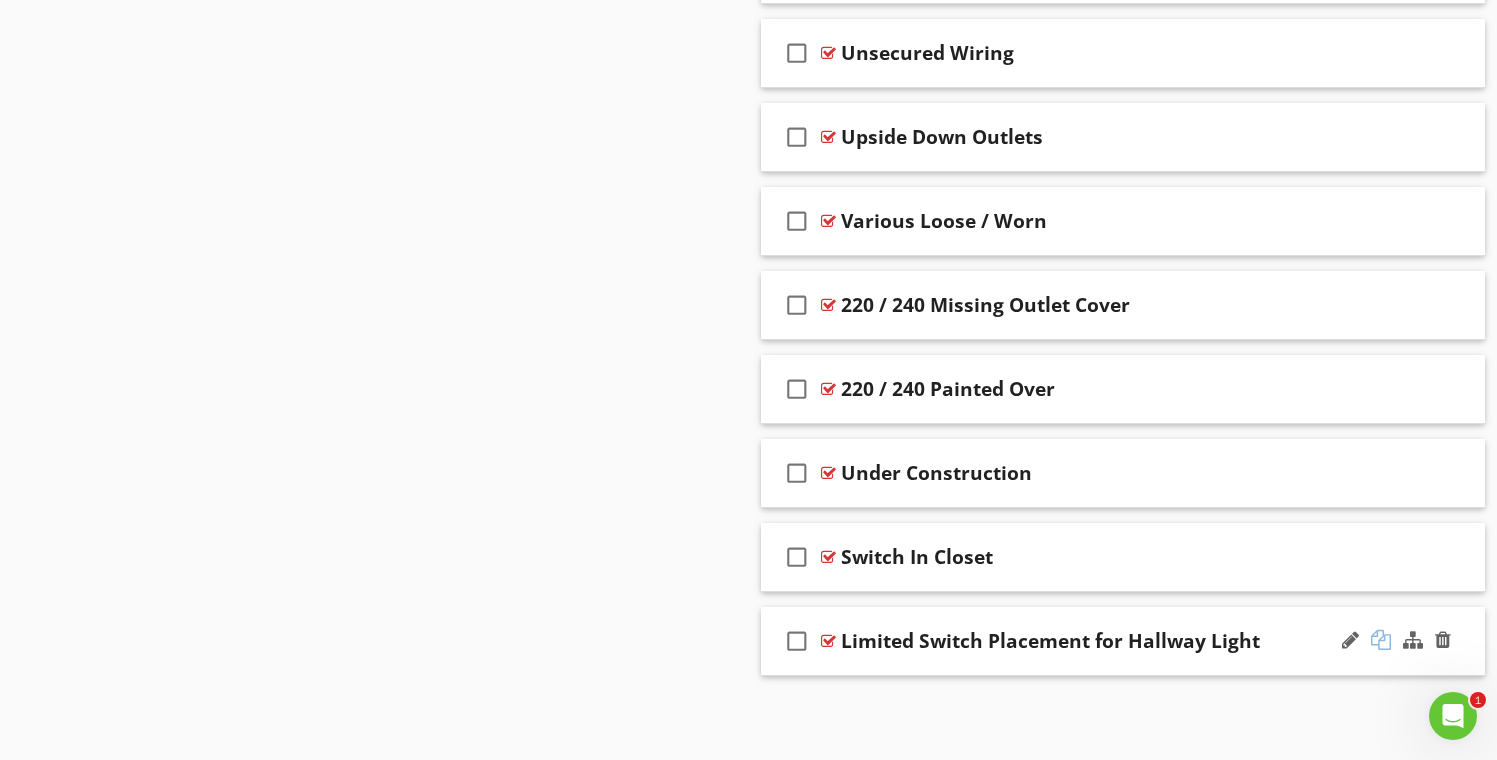 click at bounding box center [1381, 640] 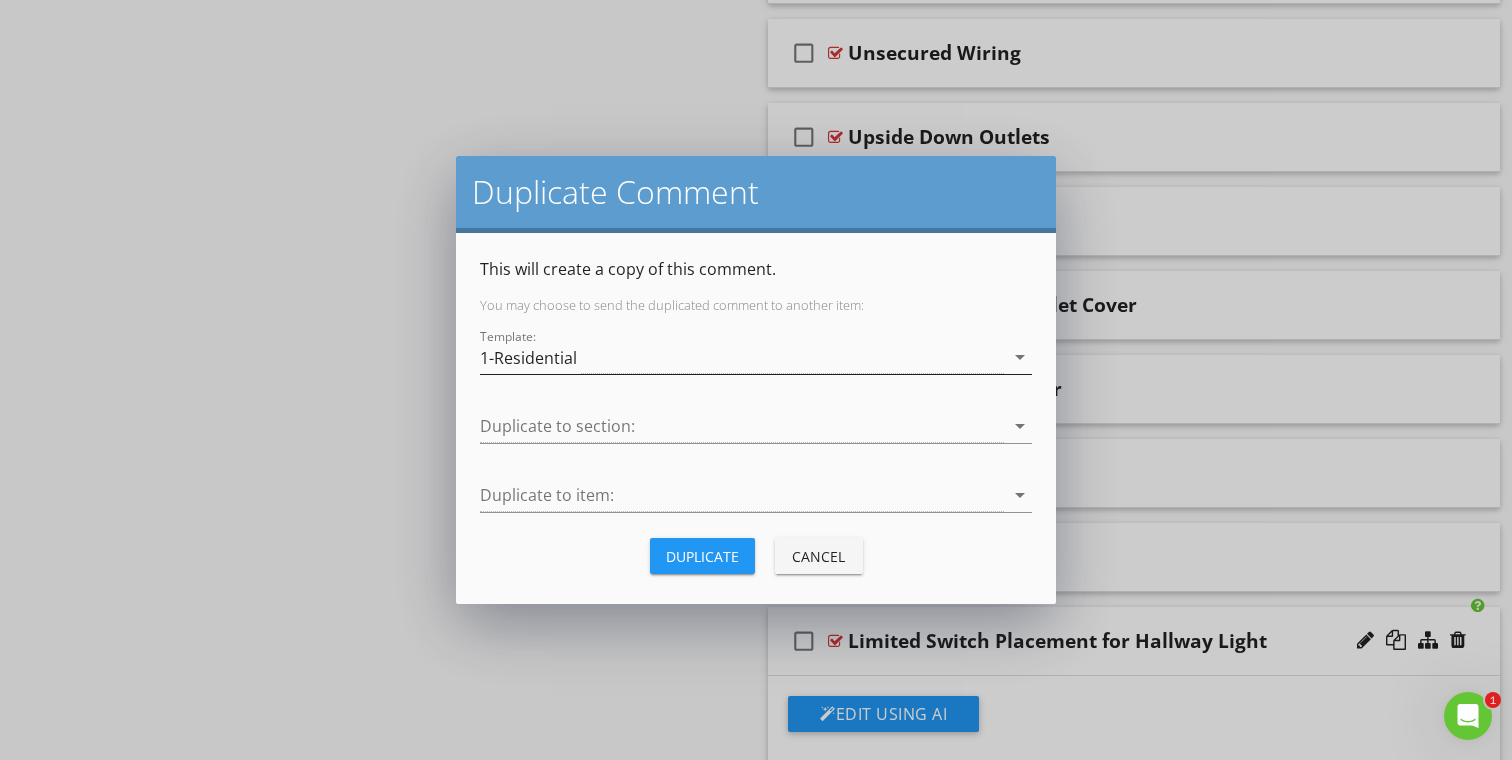 click on "1-Residential" at bounding box center (742, 357) 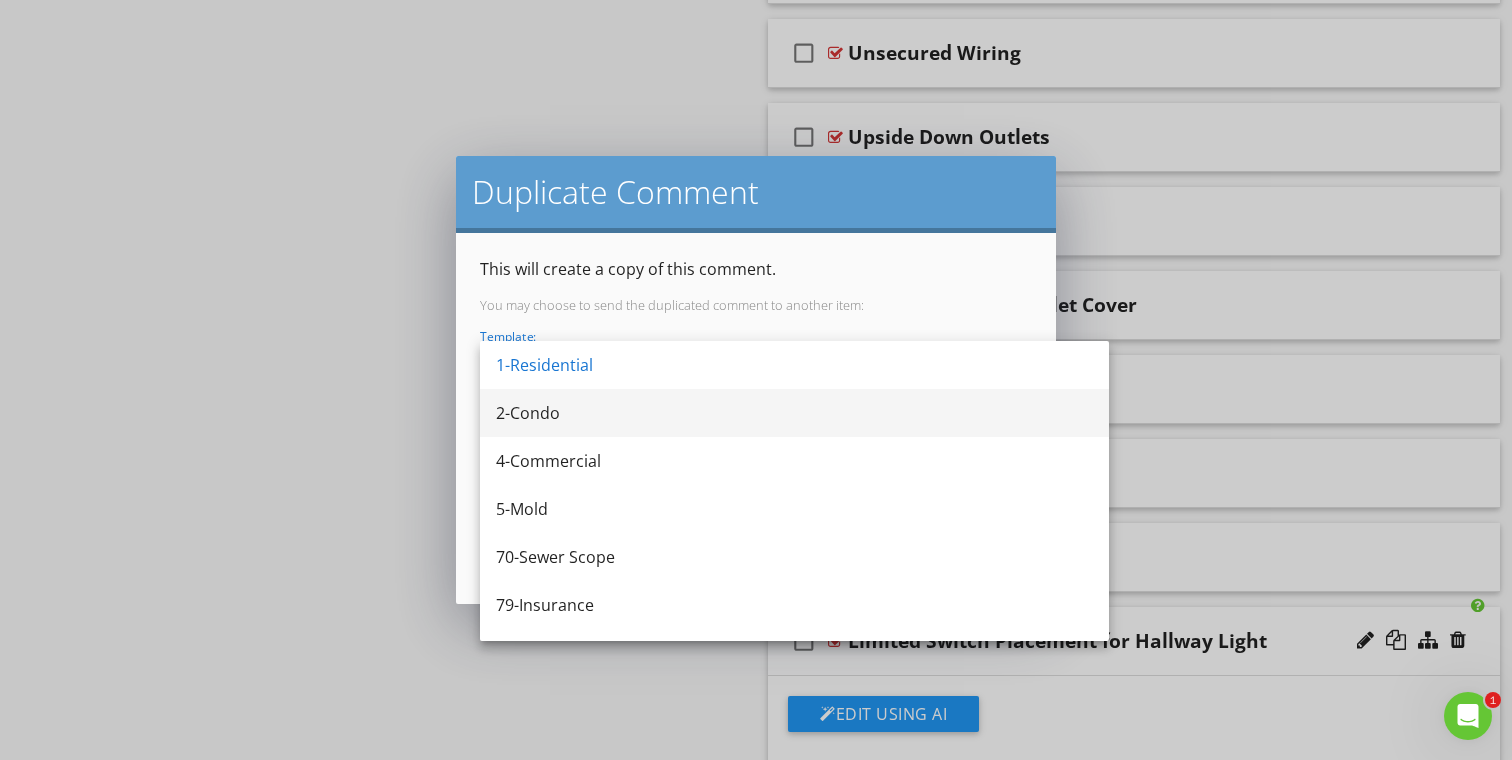 click on "2-Condo" at bounding box center (794, 413) 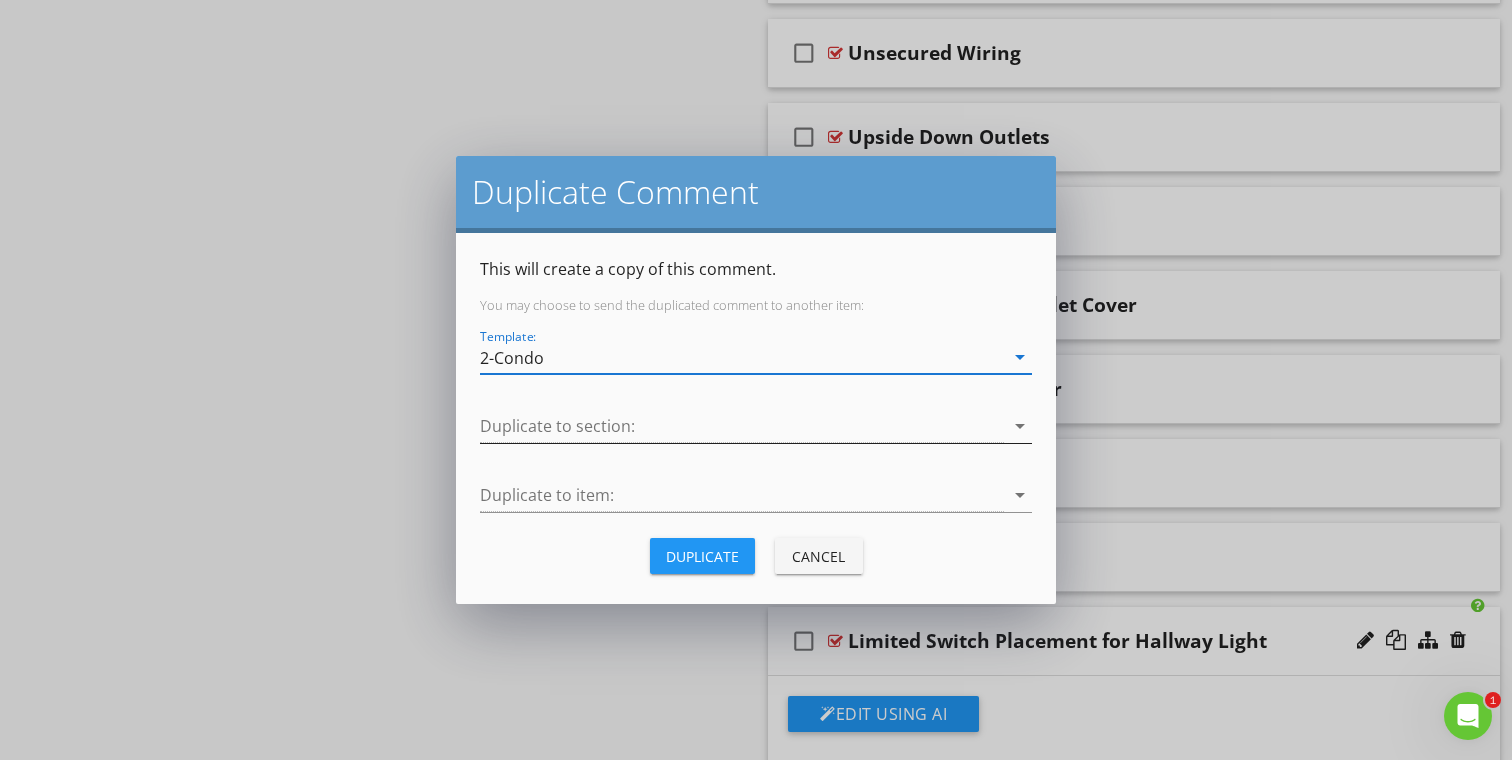 click at bounding box center (742, 426) 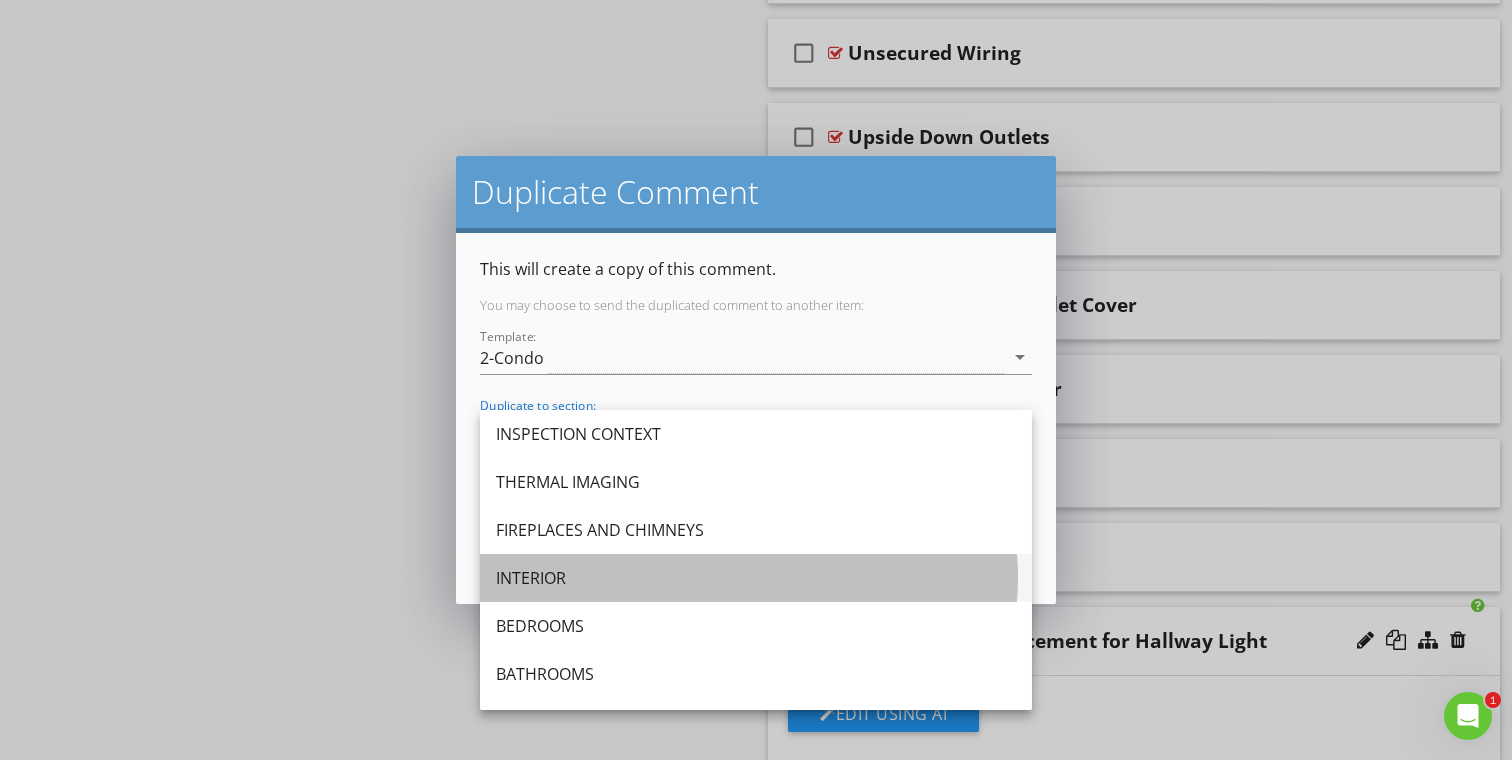 click on "INTERIOR" at bounding box center [756, 578] 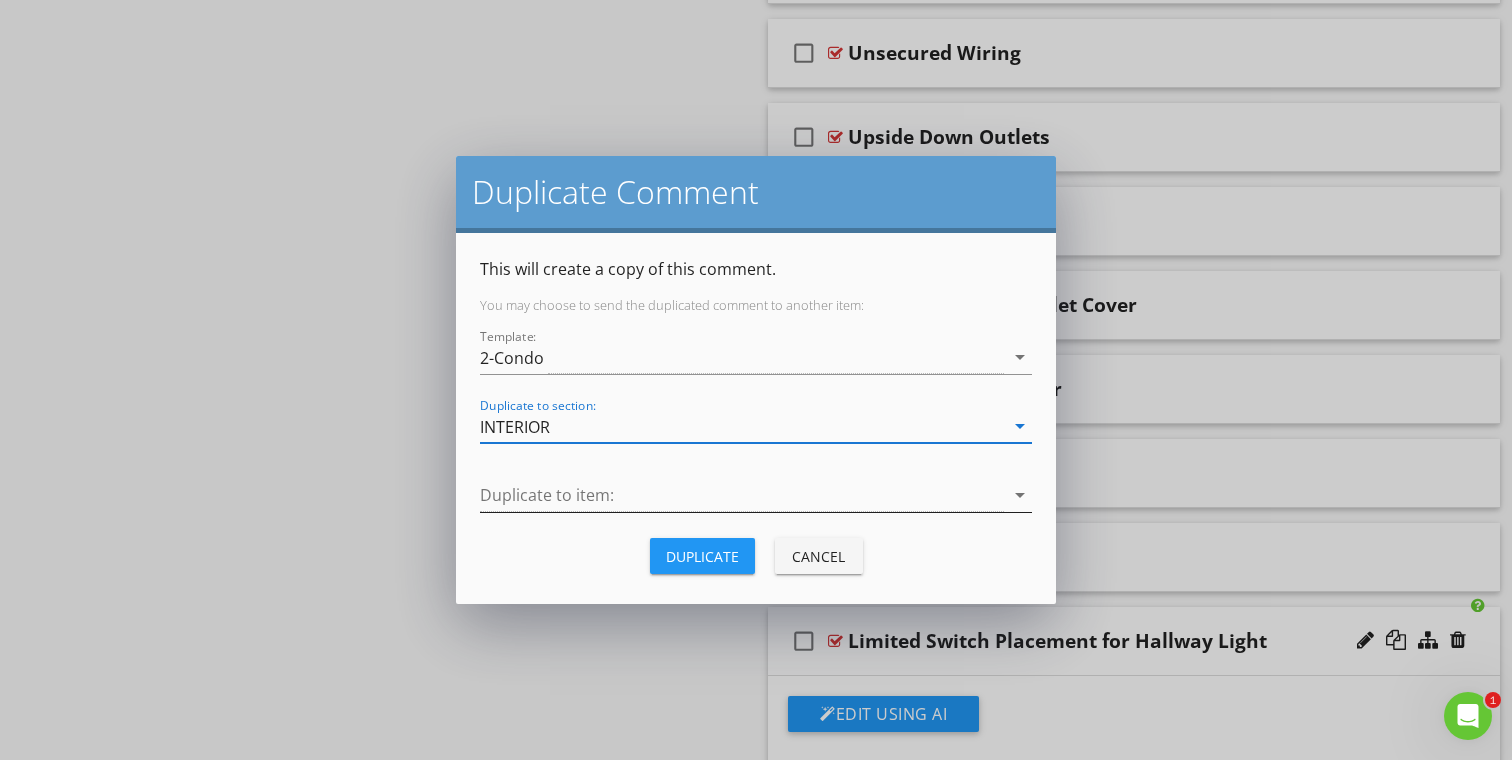 click at bounding box center (742, 495) 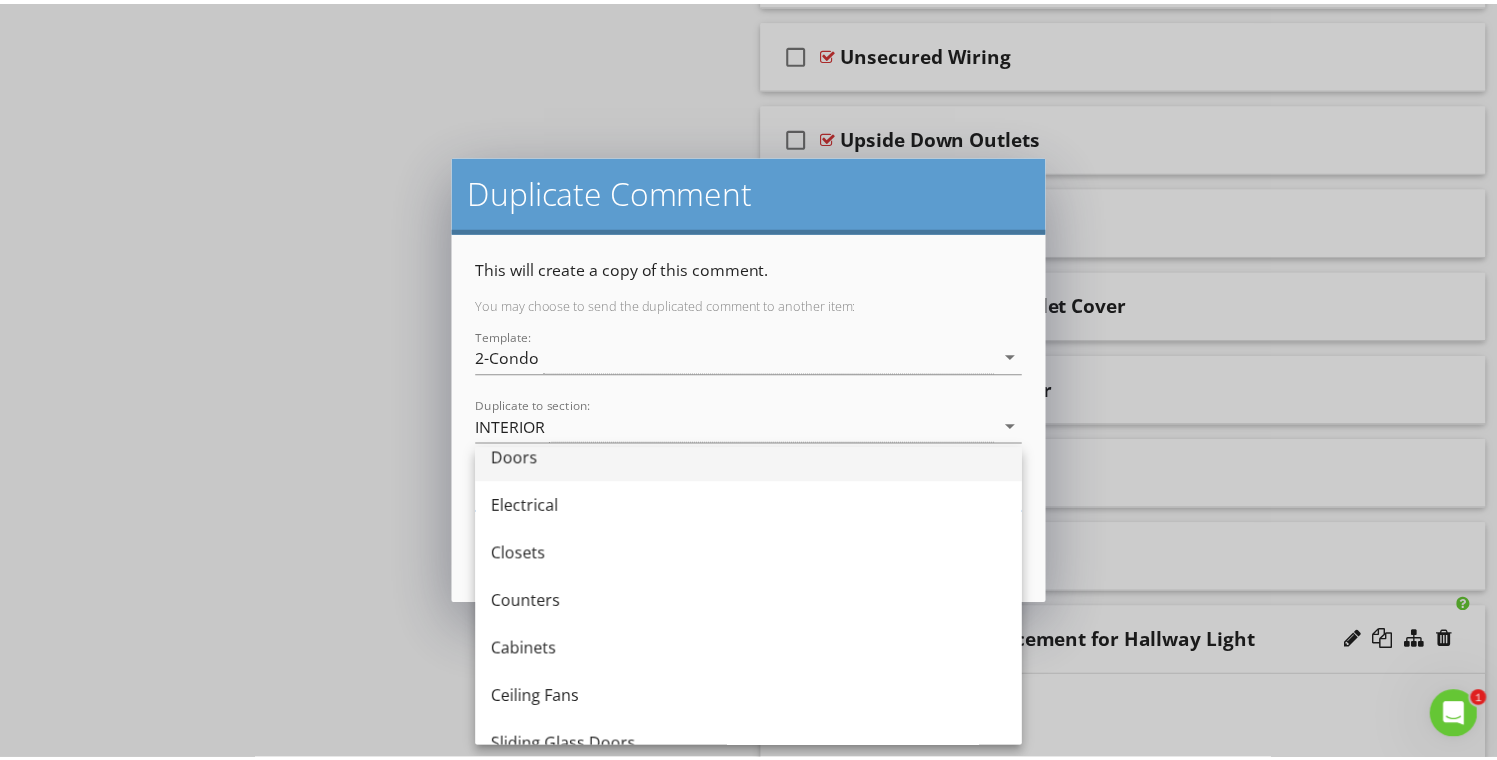 scroll, scrollTop: 264, scrollLeft: 0, axis: vertical 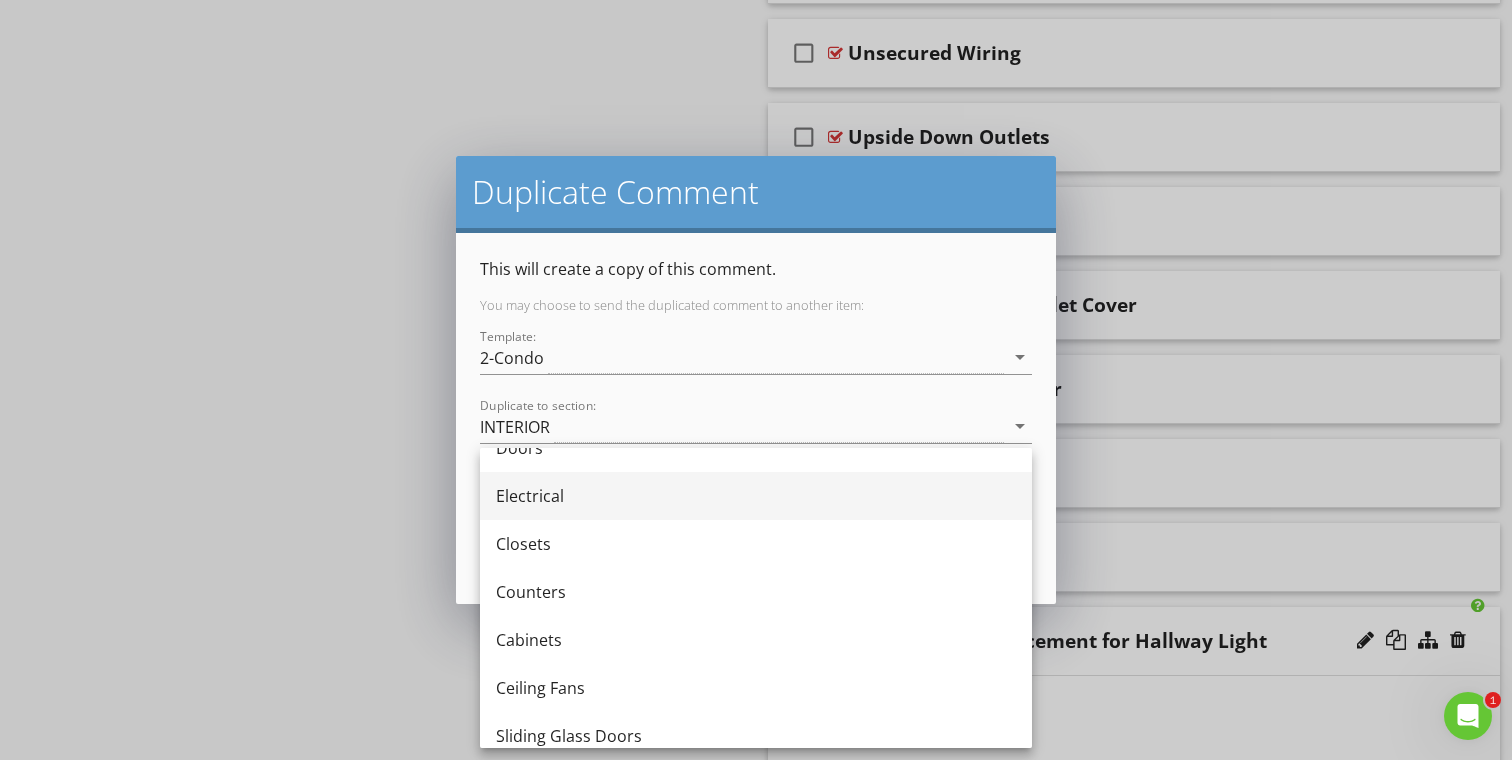 click on "Electrical" at bounding box center [756, 496] 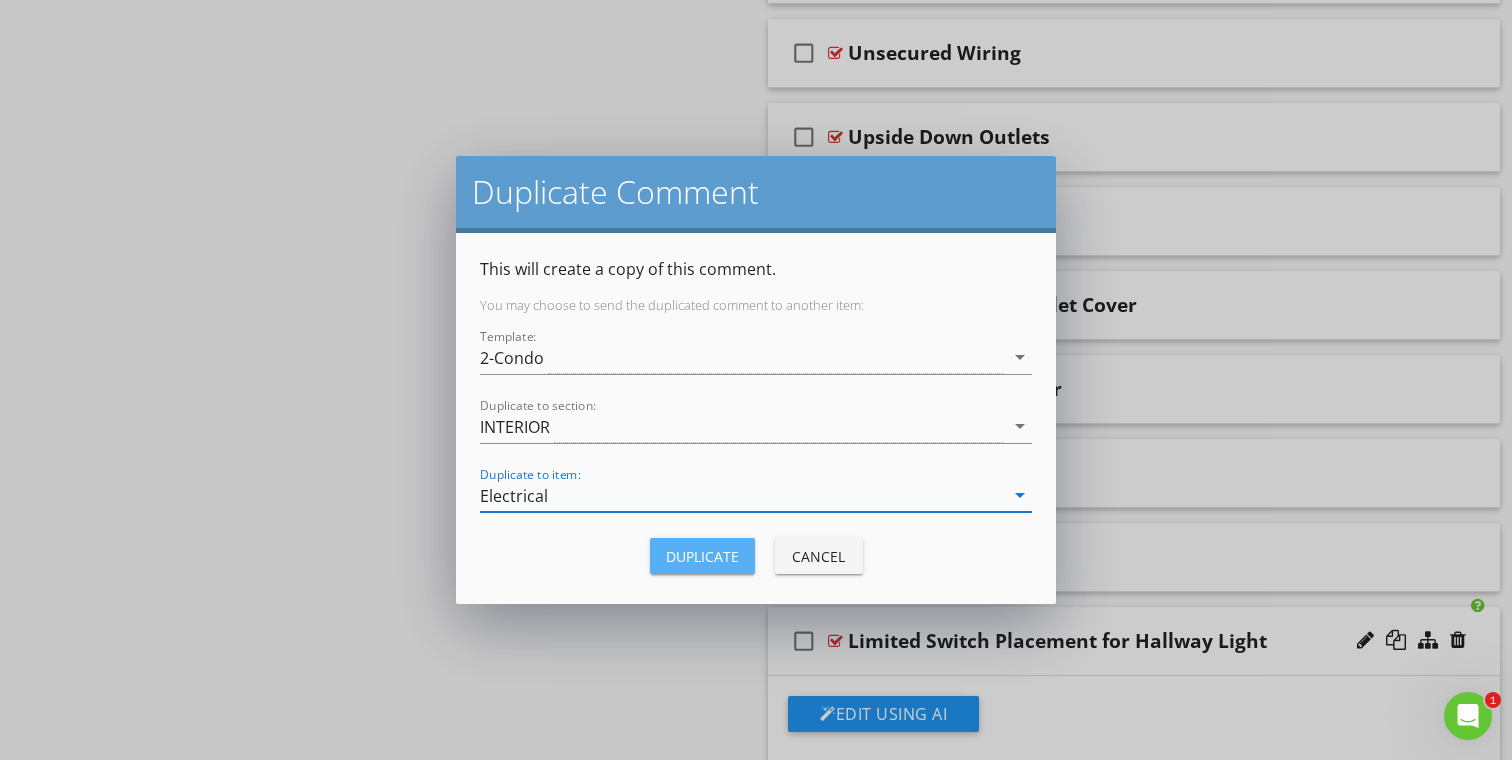 click on "Duplicate" at bounding box center [702, 556] 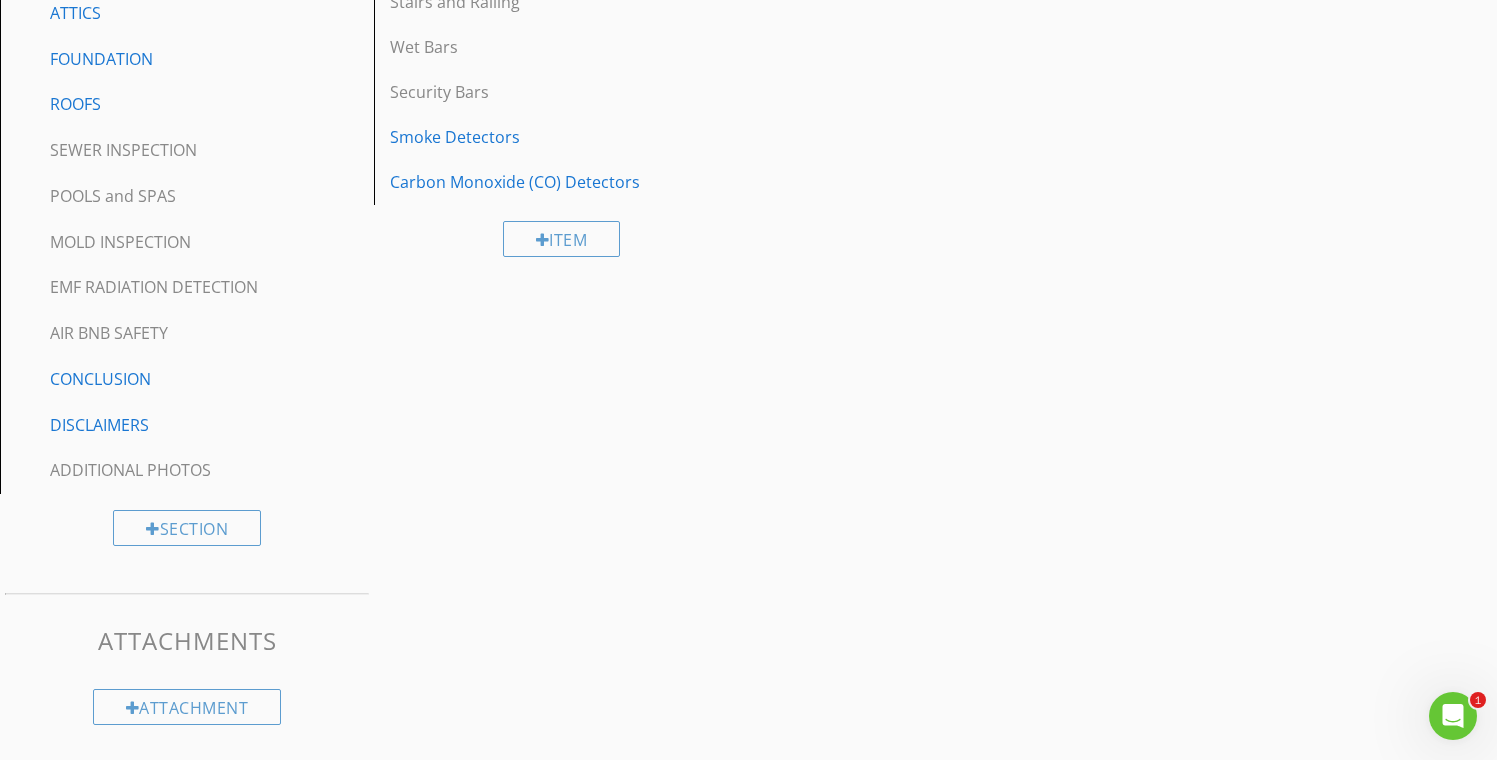 scroll, scrollTop: 955, scrollLeft: 0, axis: vertical 